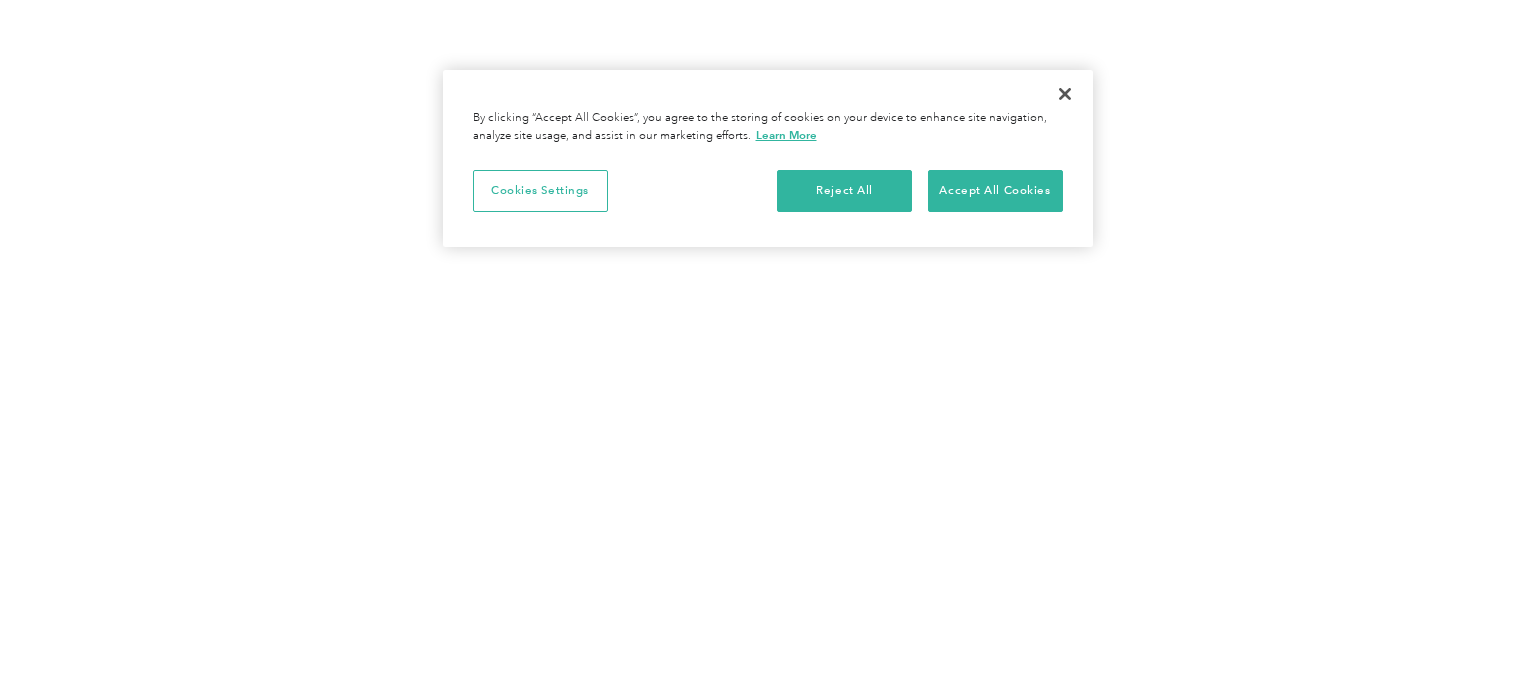 scroll, scrollTop: 0, scrollLeft: 0, axis: both 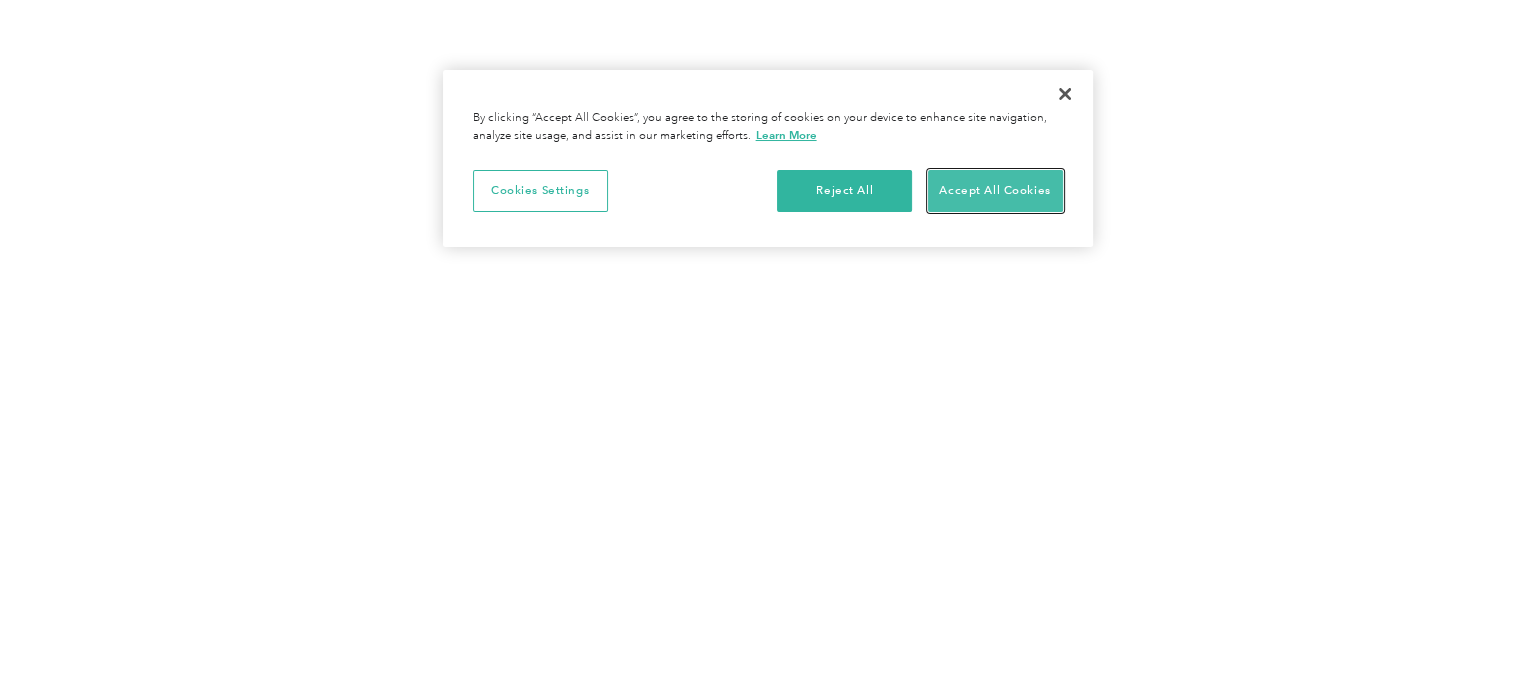 click on "Accept All Cookies" at bounding box center [995, 191] 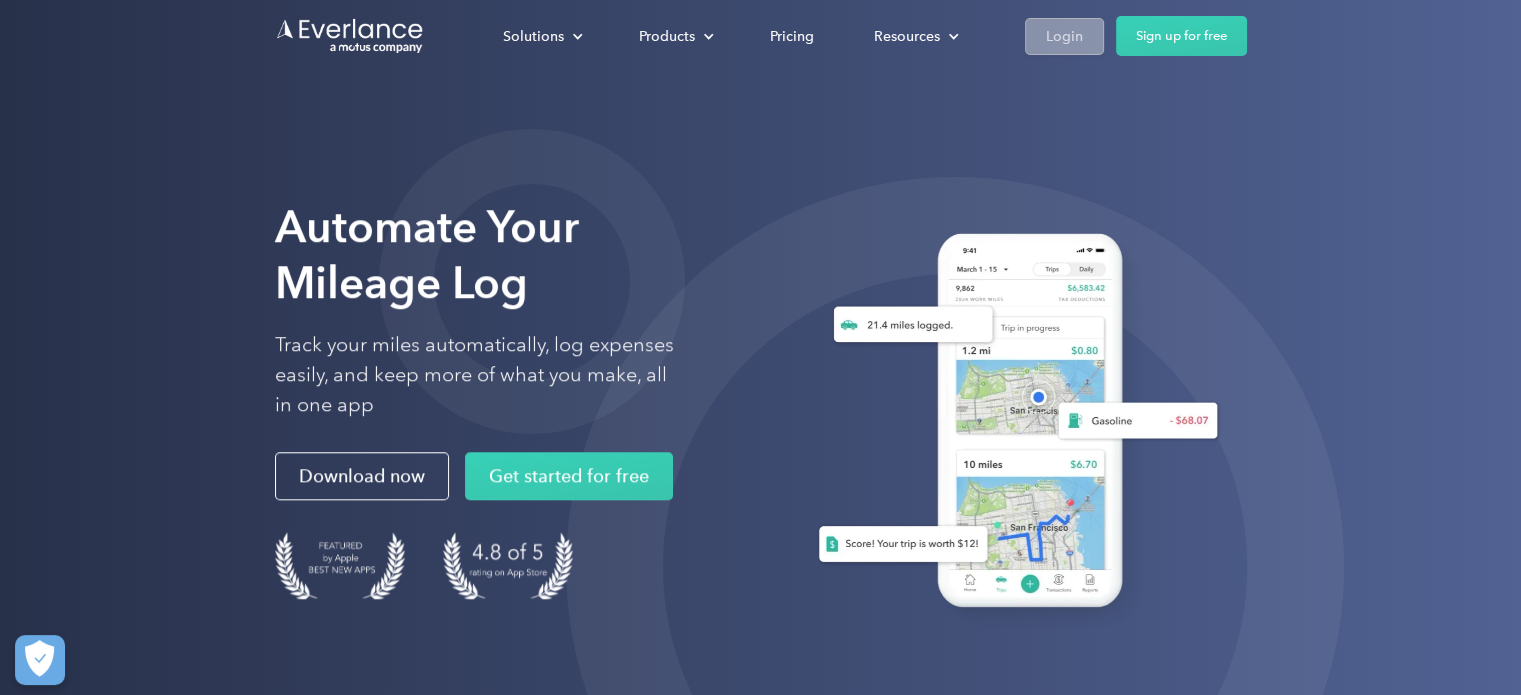 click on "Login" at bounding box center (1064, 36) 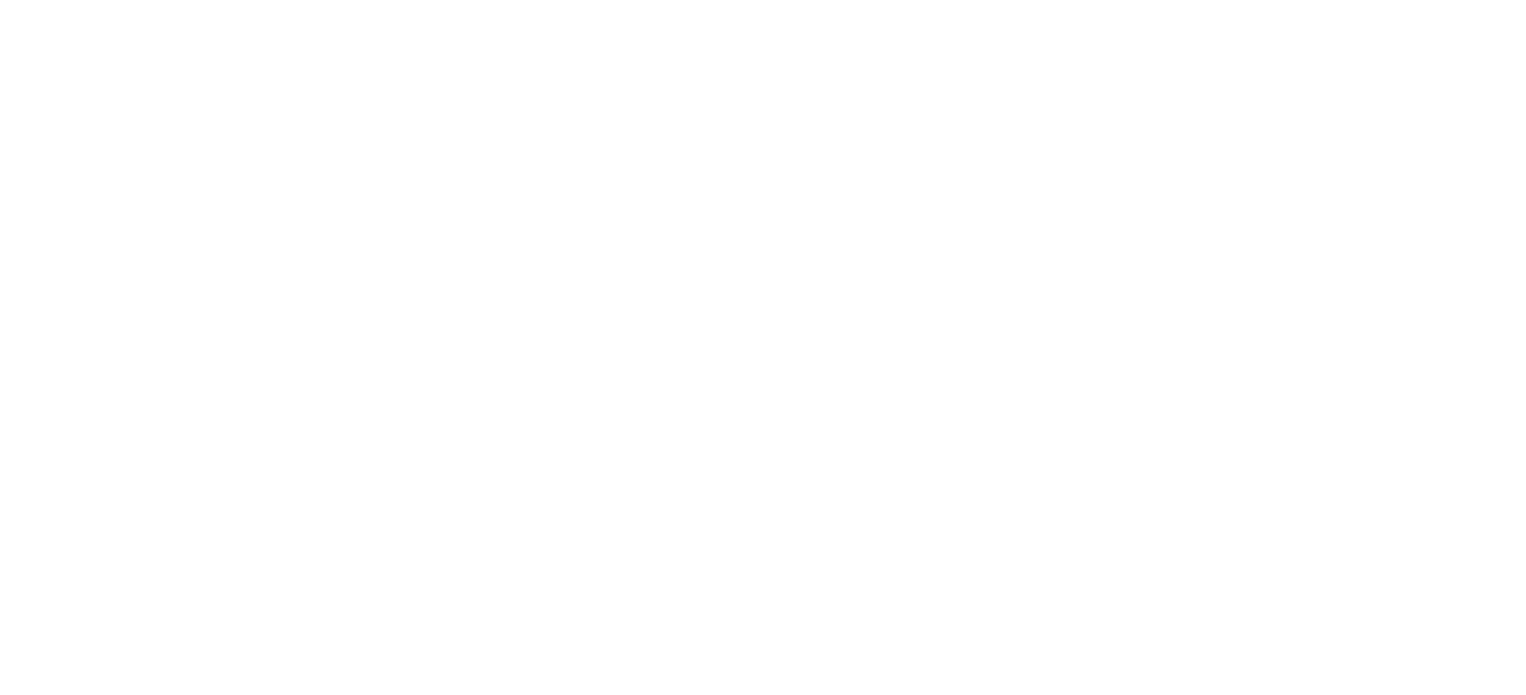 scroll, scrollTop: 0, scrollLeft: 0, axis: both 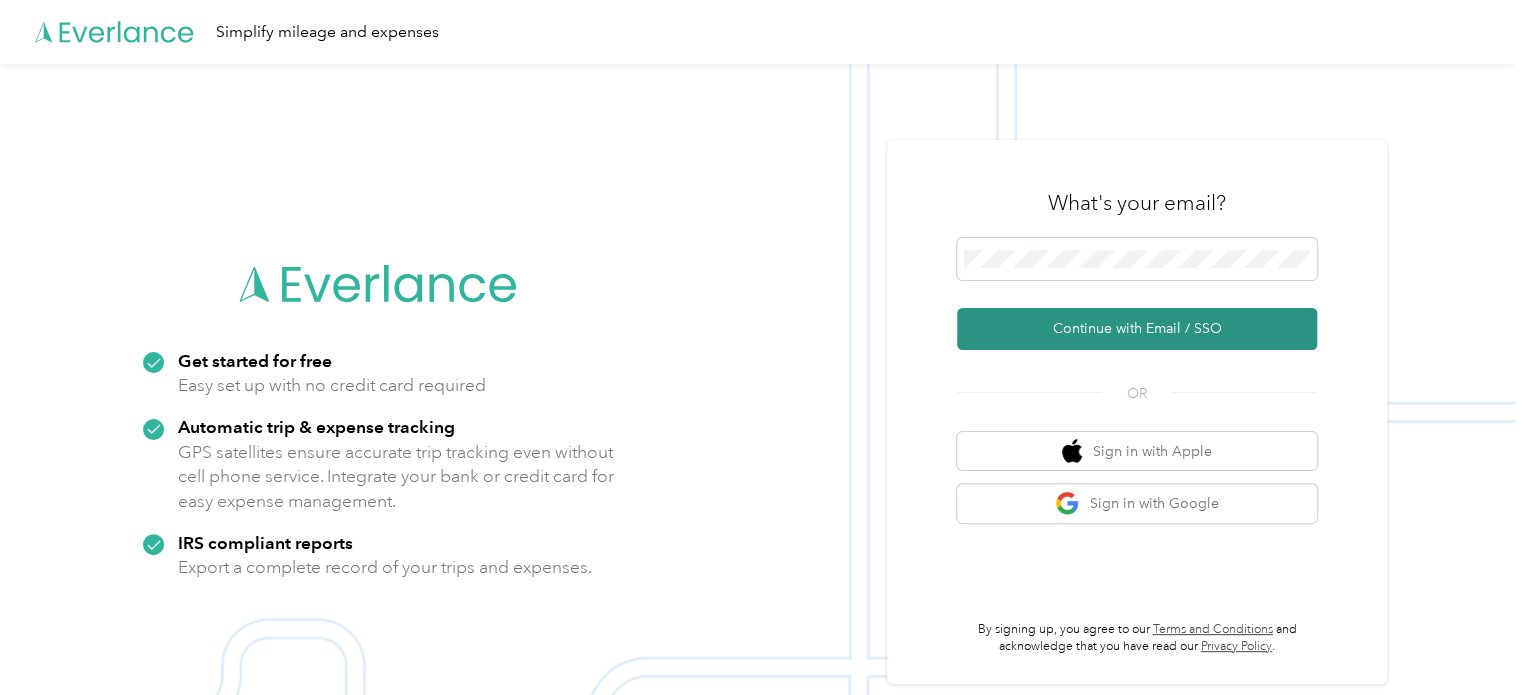 click on "Continue with Email / SSO" at bounding box center [1137, 329] 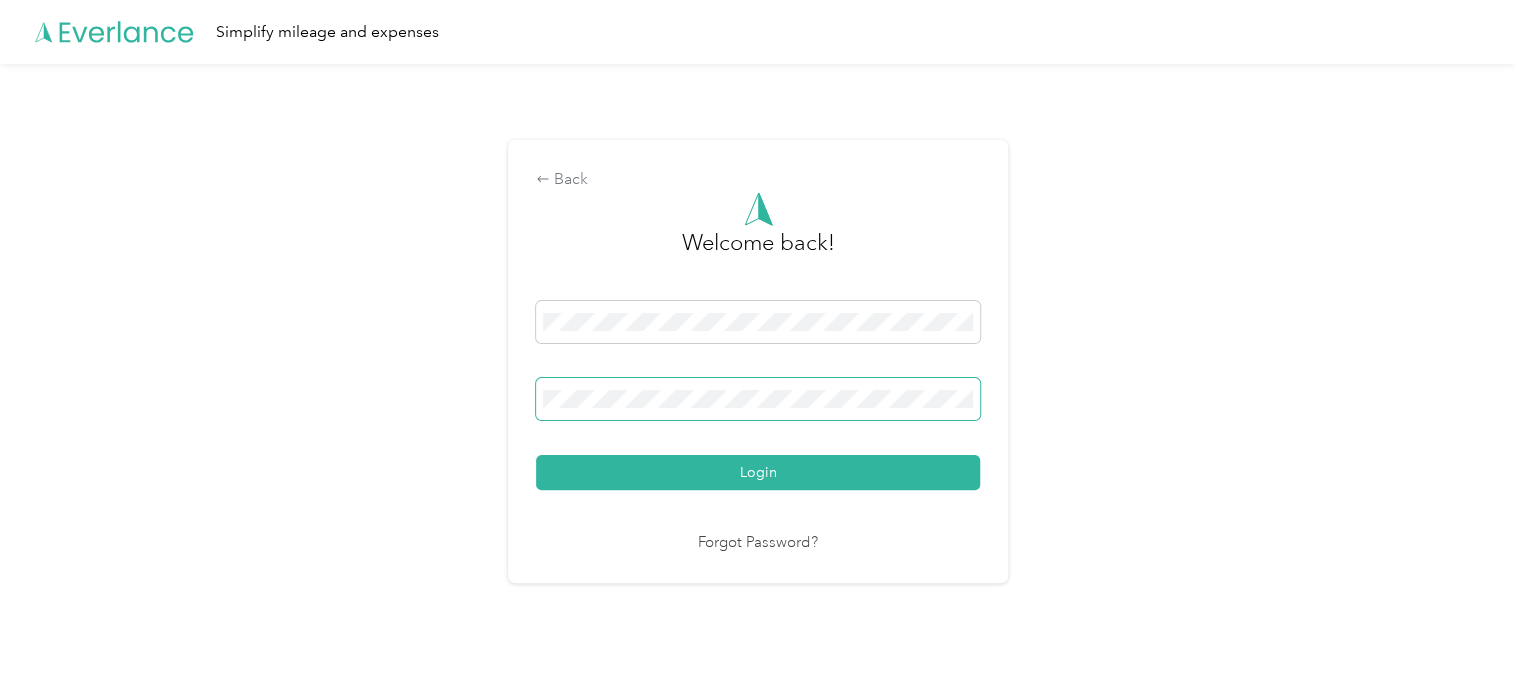 click at bounding box center [758, 399] 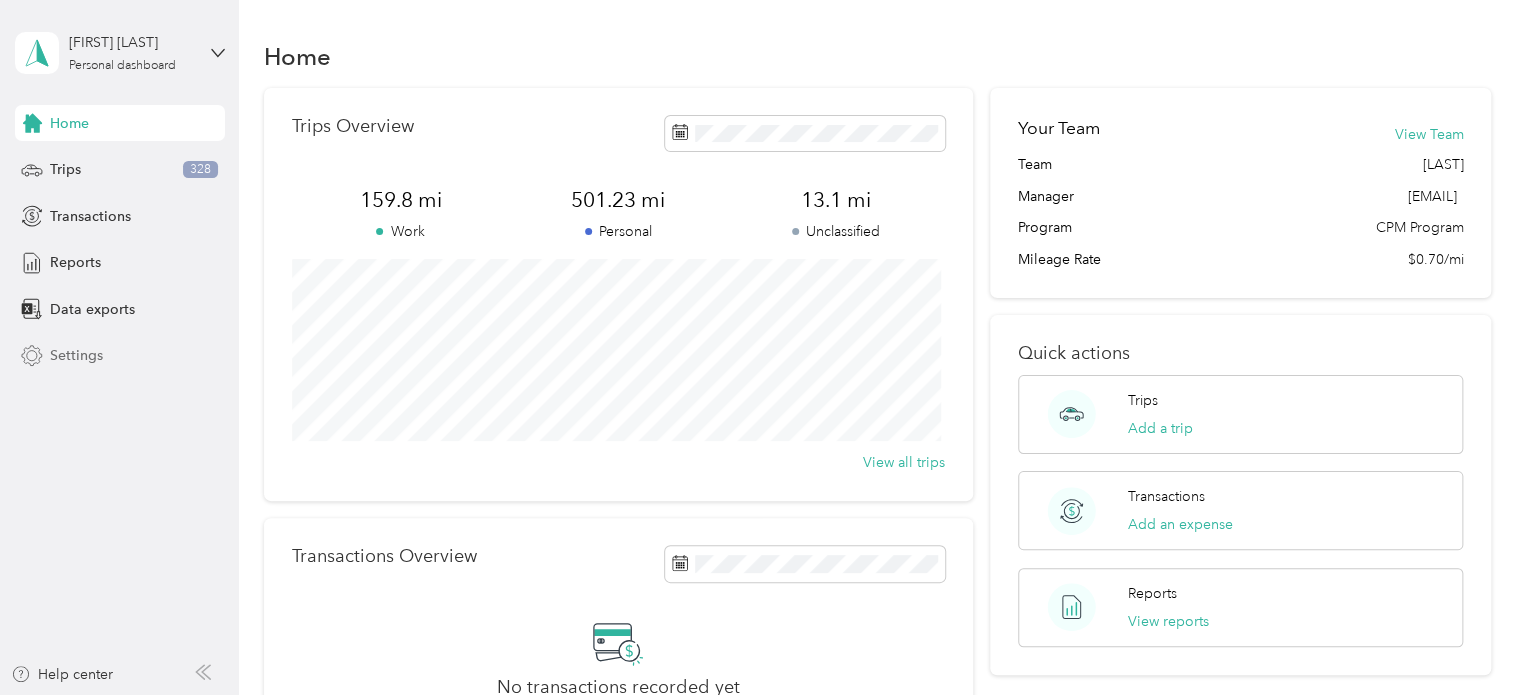 click on "Settings" at bounding box center (76, 355) 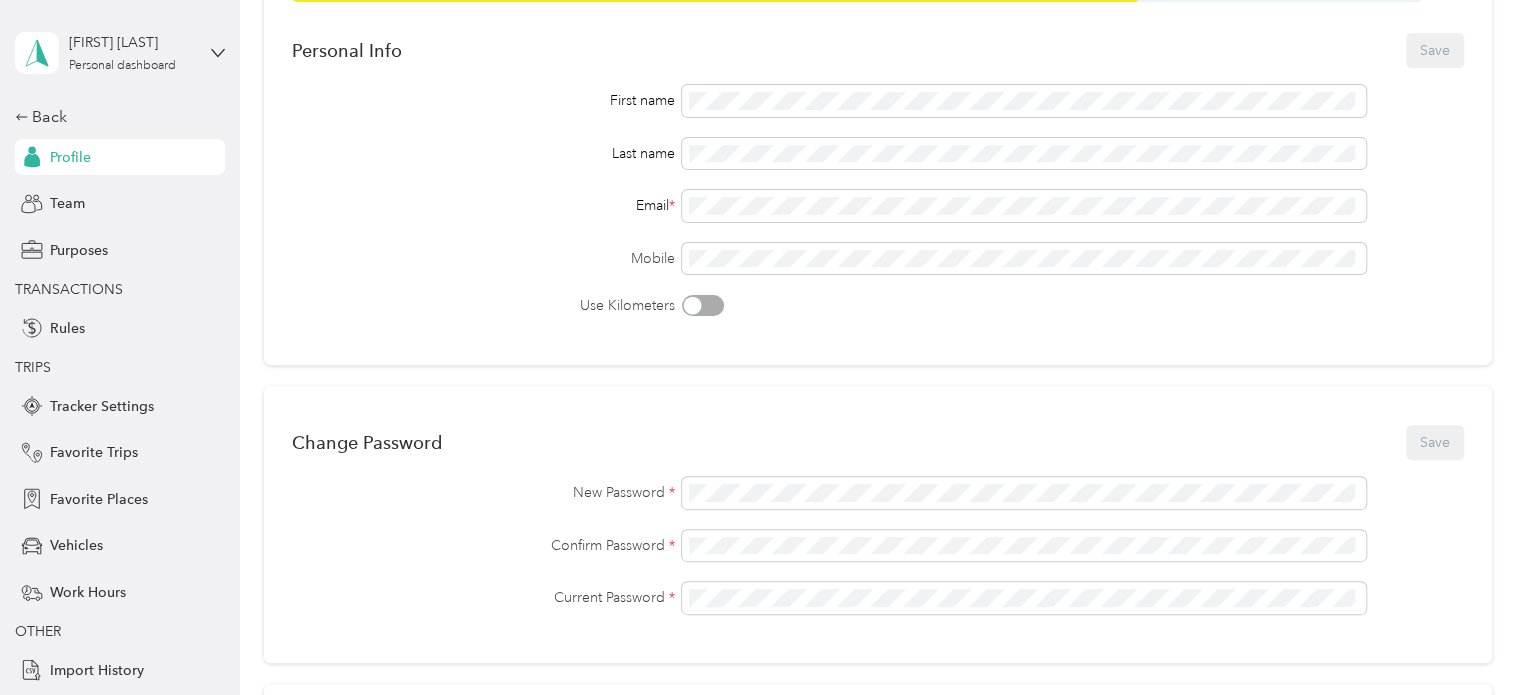 scroll, scrollTop: 0, scrollLeft: 0, axis: both 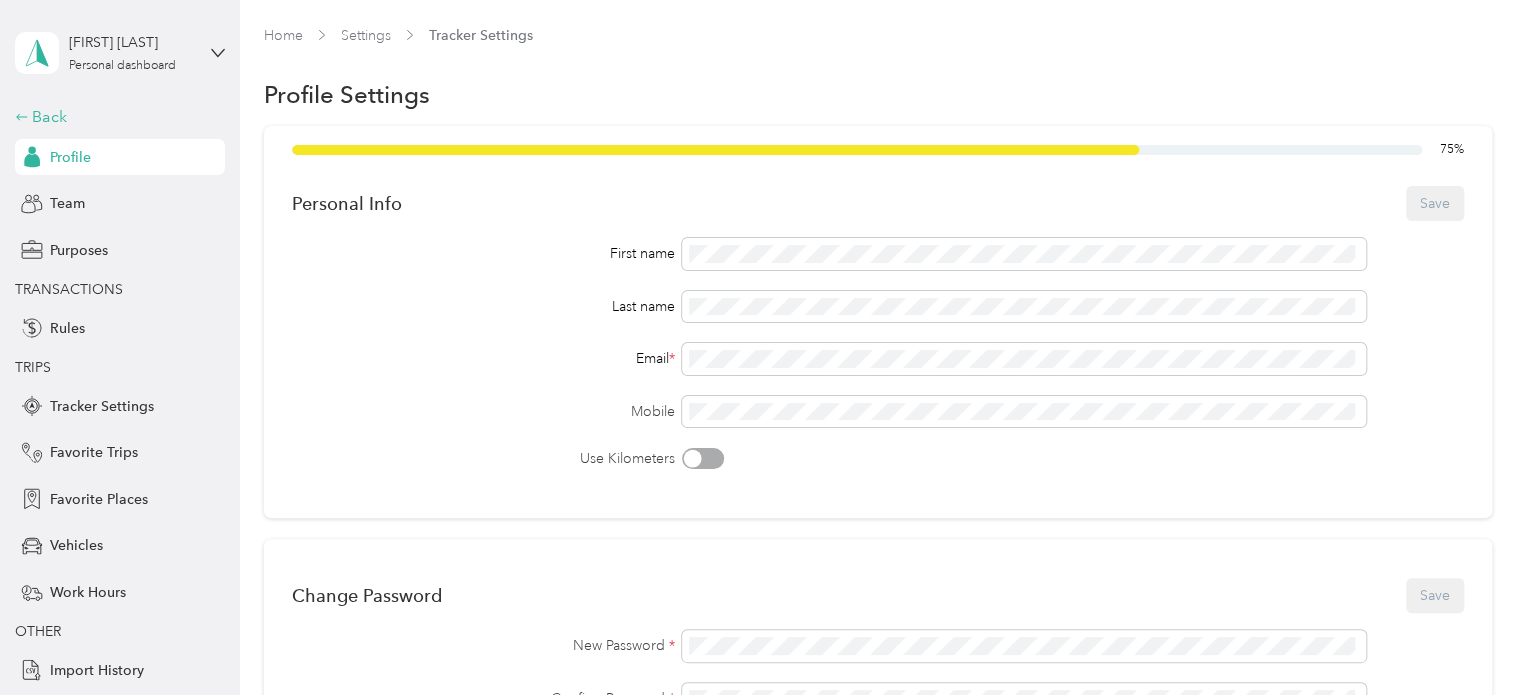 click on "Back" at bounding box center (115, 117) 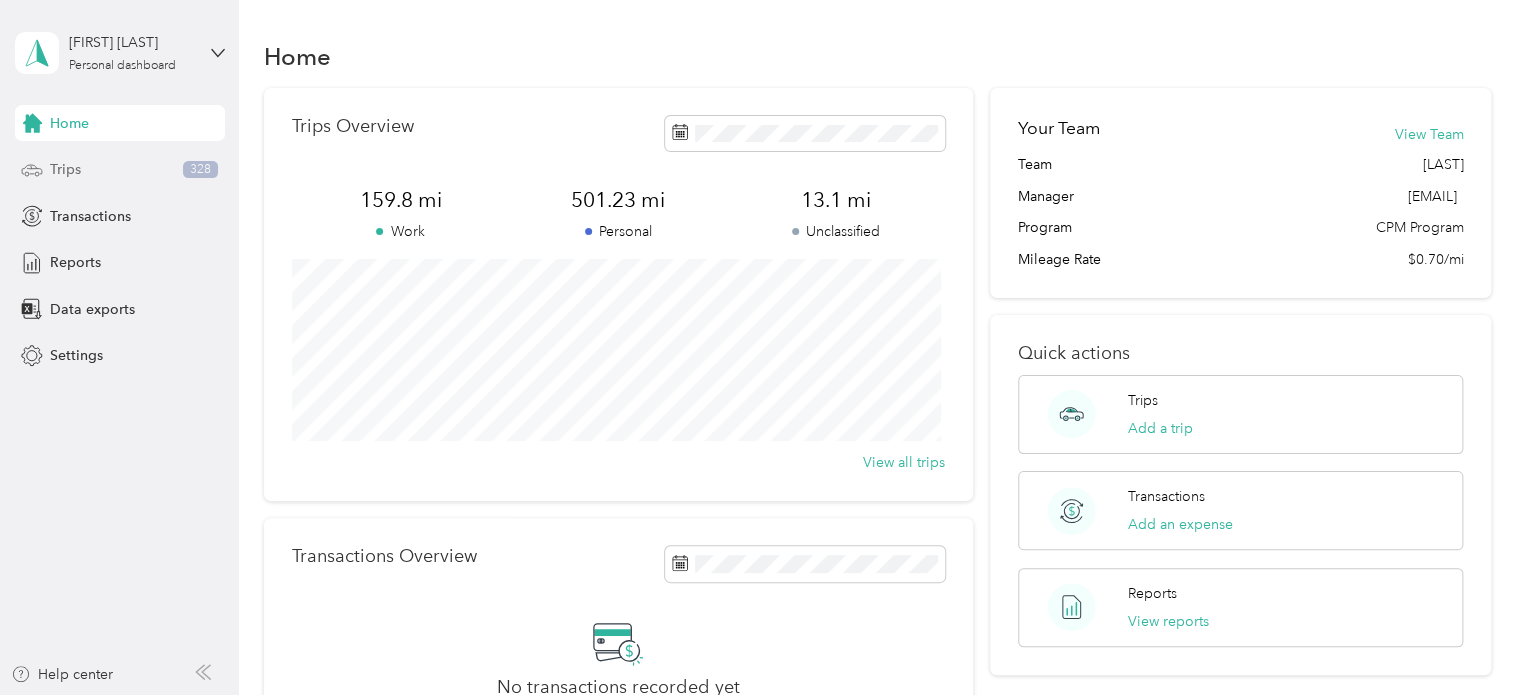 click on "Trips" at bounding box center (65, 169) 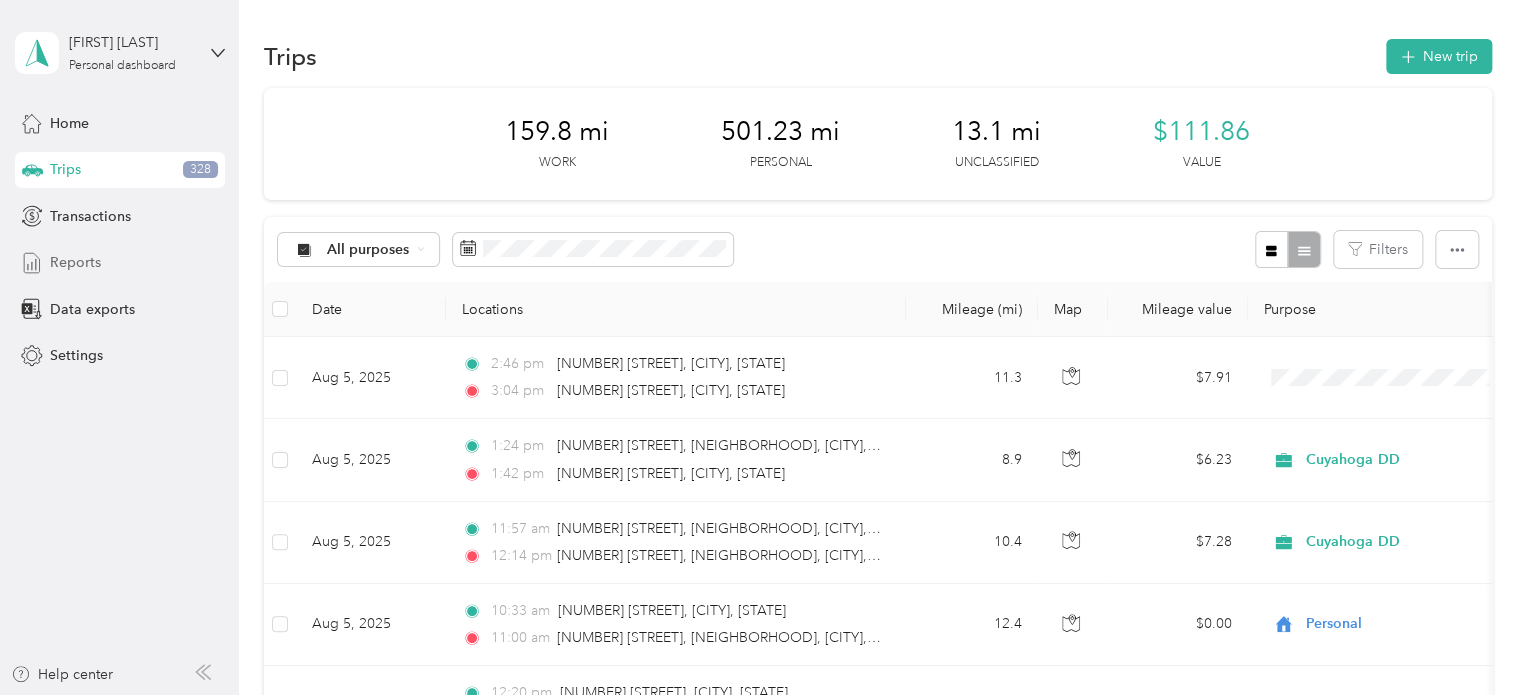 click on "Reports" at bounding box center (75, 262) 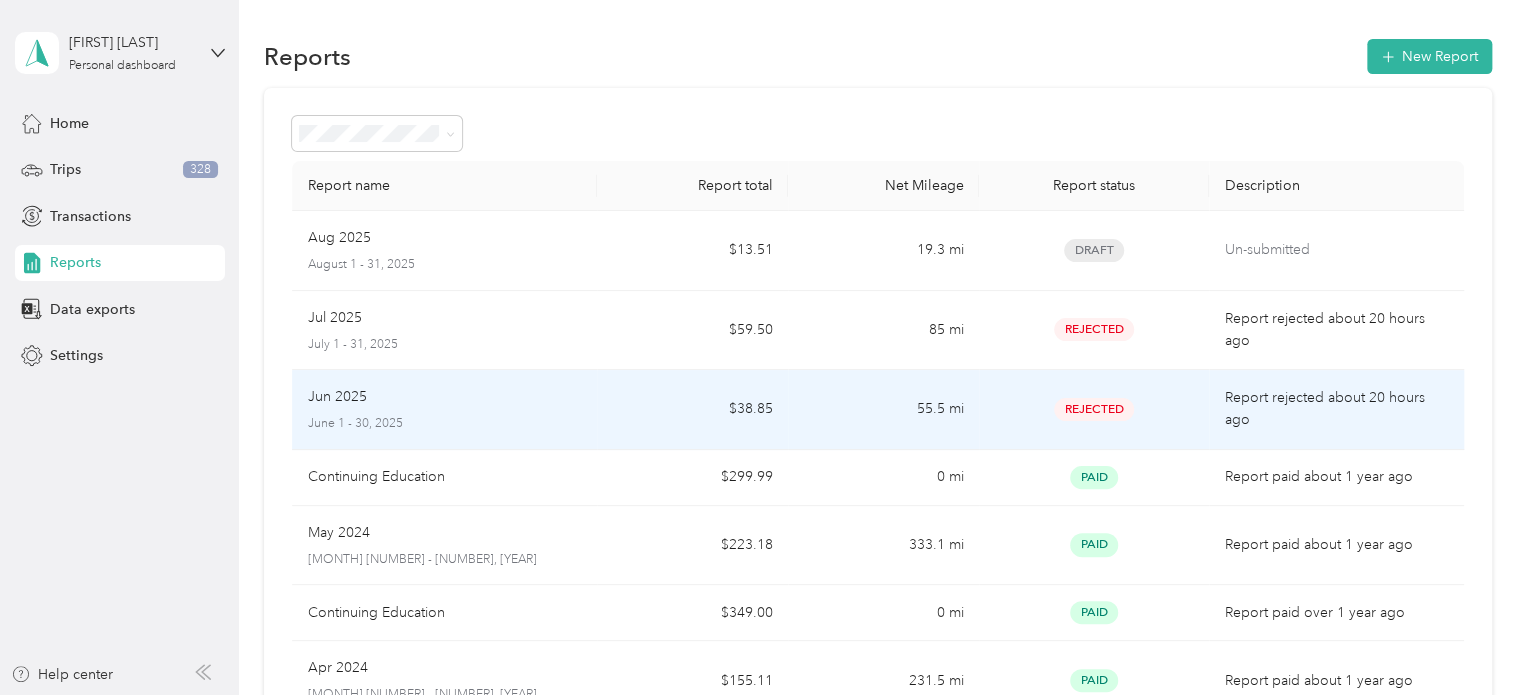 click on "Jun 2025 June 1 - 30, 2025" at bounding box center [445, 409] 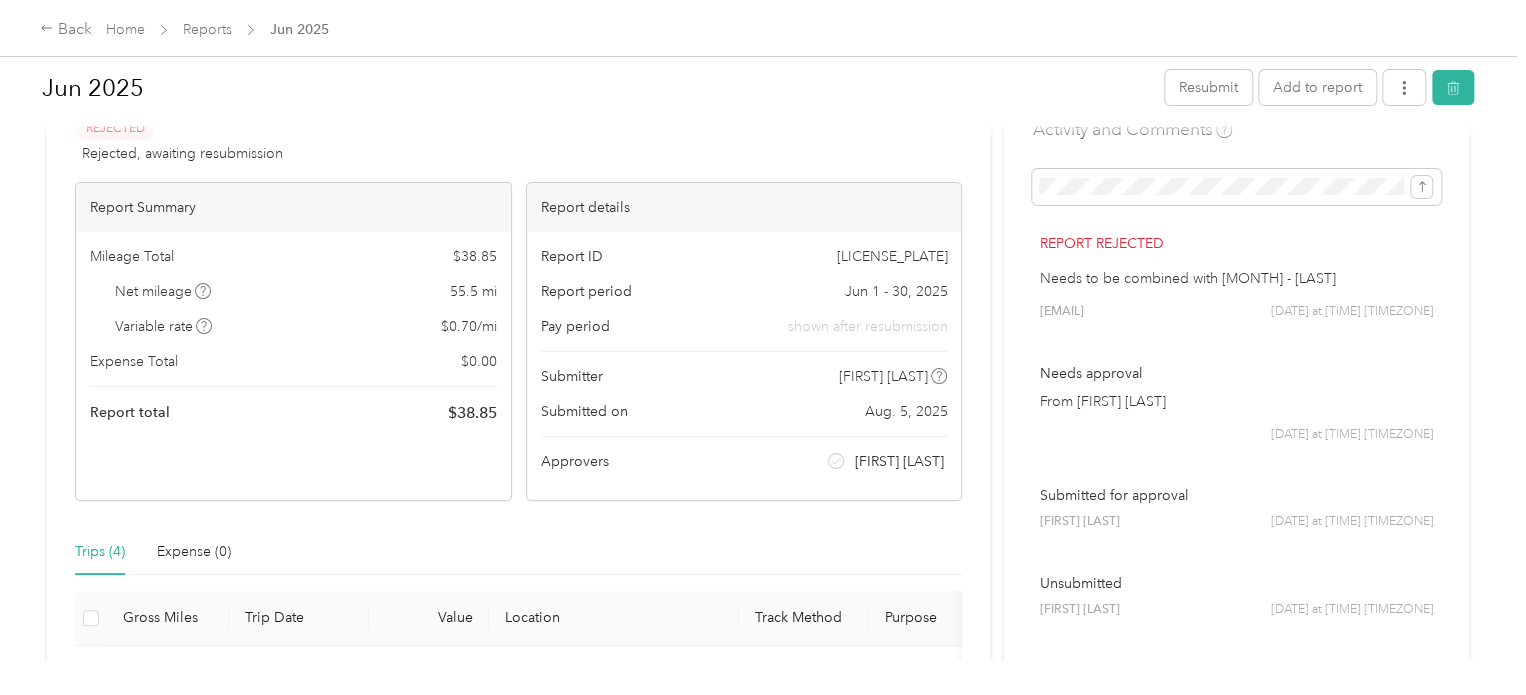 scroll, scrollTop: 0, scrollLeft: 0, axis: both 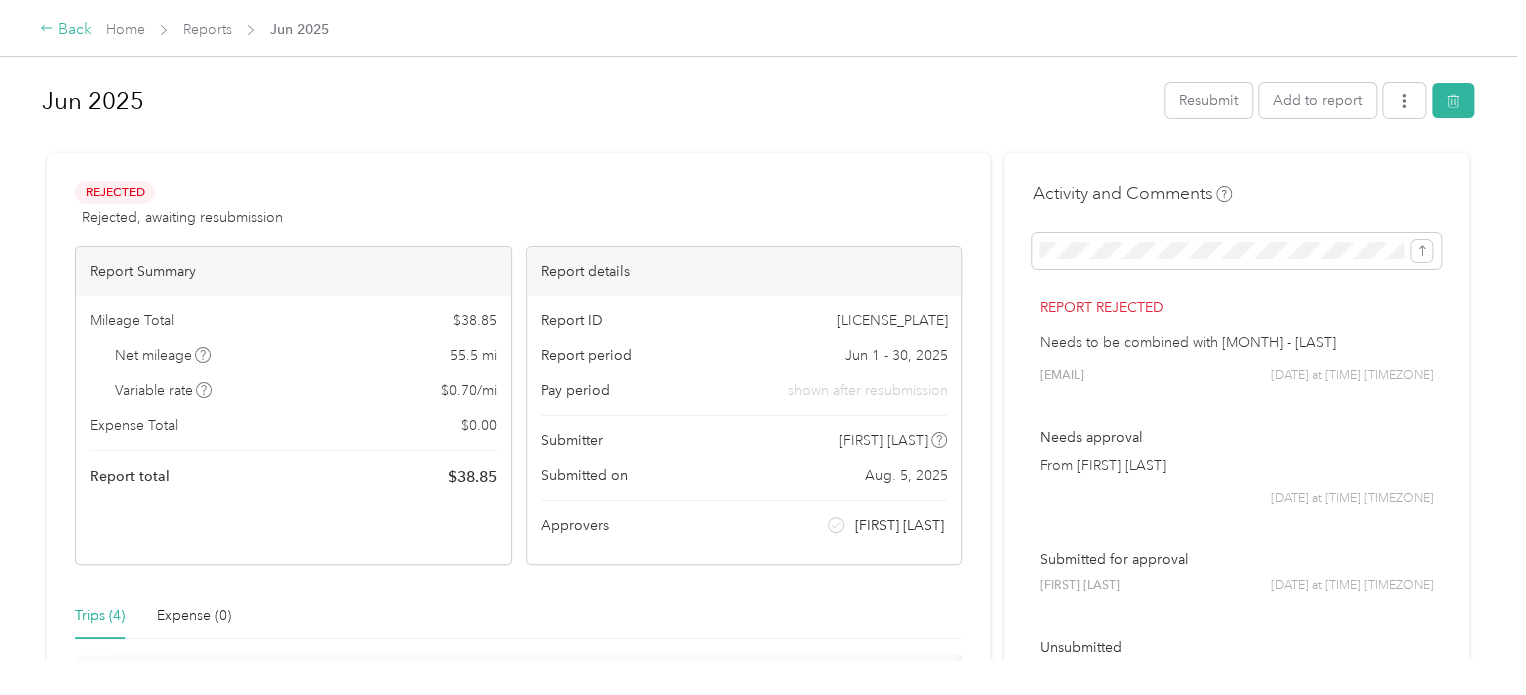 click on "Back" at bounding box center [66, 30] 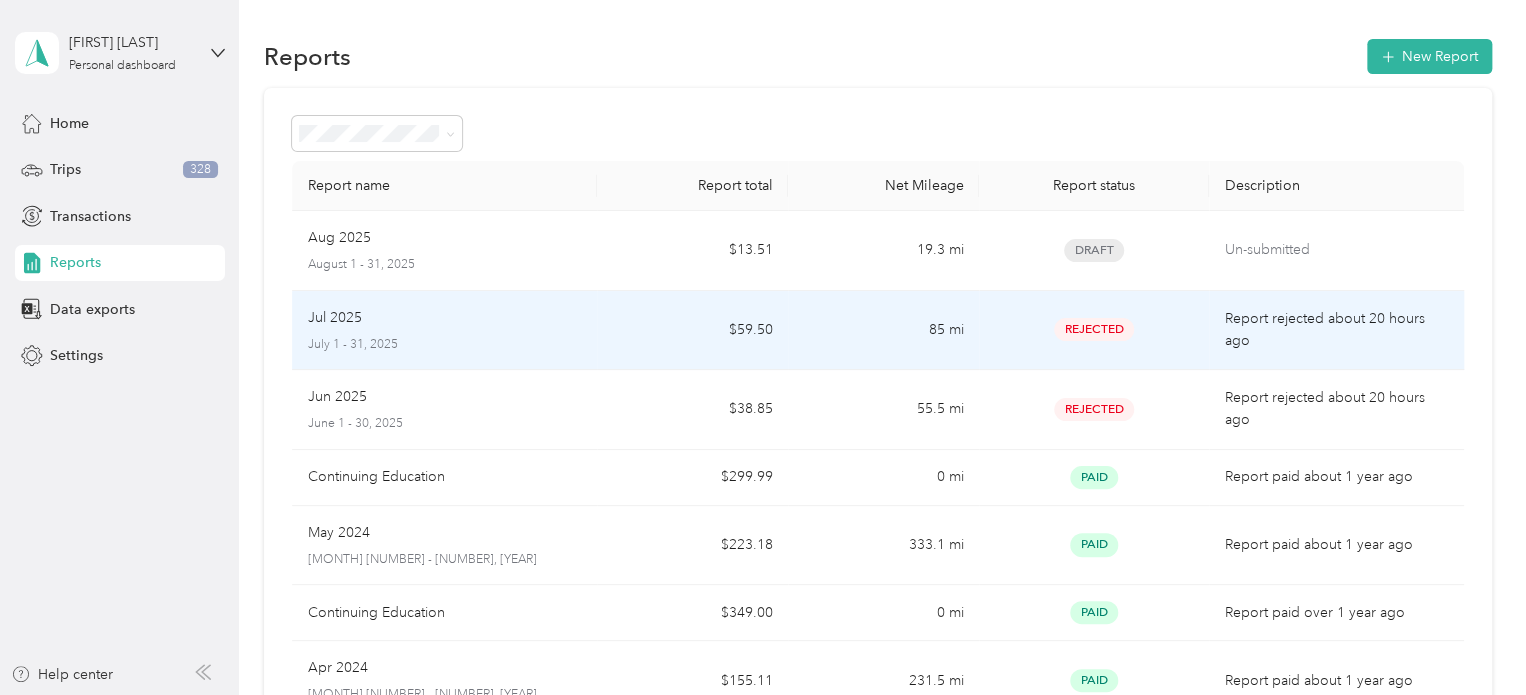click on "Jul 2025" at bounding box center (445, 318) 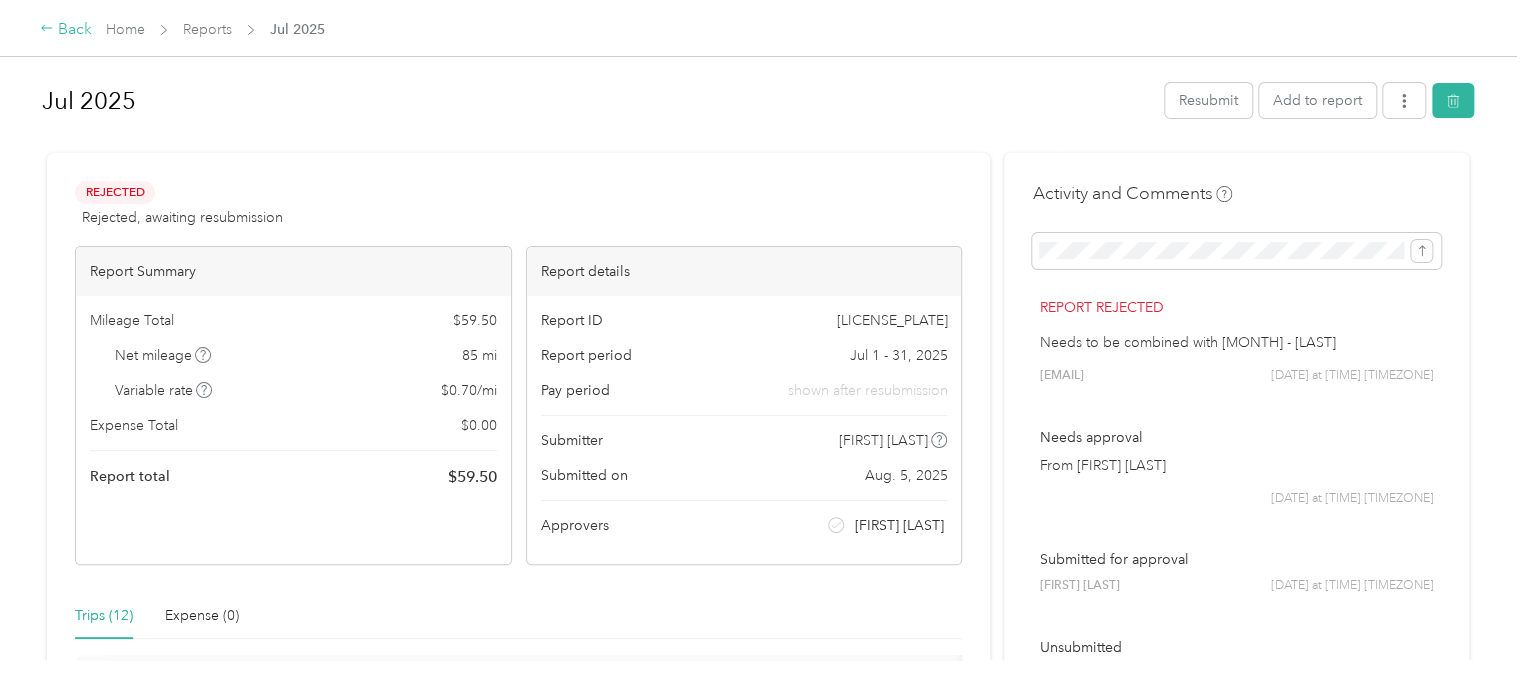 click on "Back" at bounding box center [66, 30] 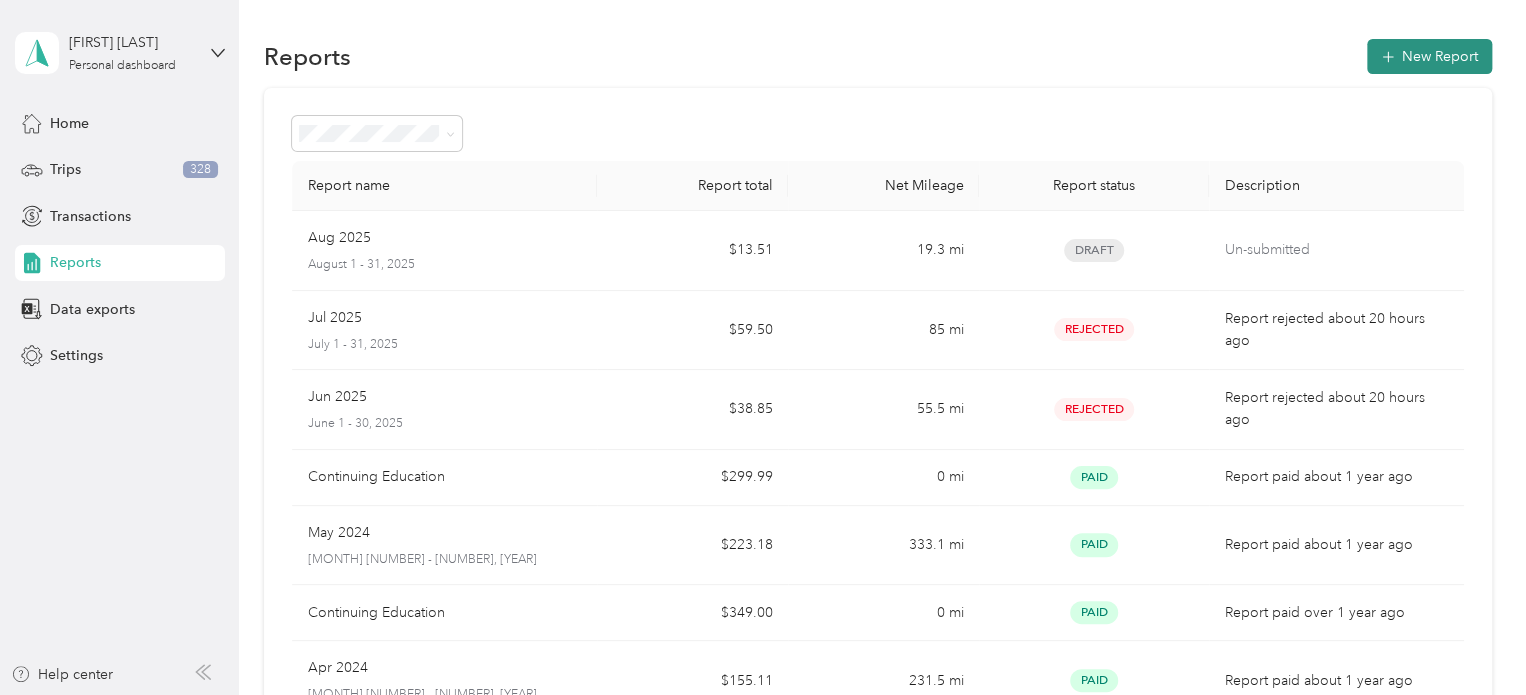 click on "New Report" at bounding box center [1429, 56] 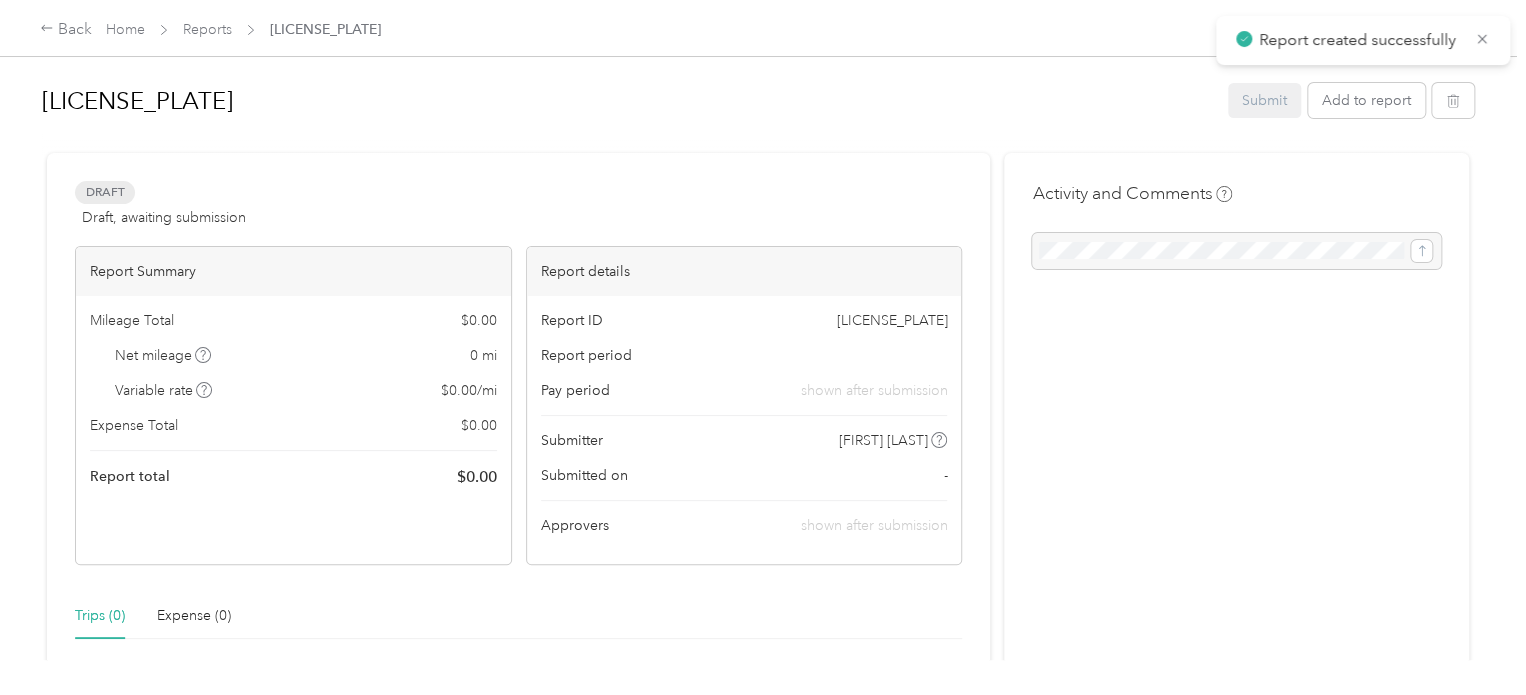 click on "[LICENSE_PLATE]" at bounding box center [628, 101] 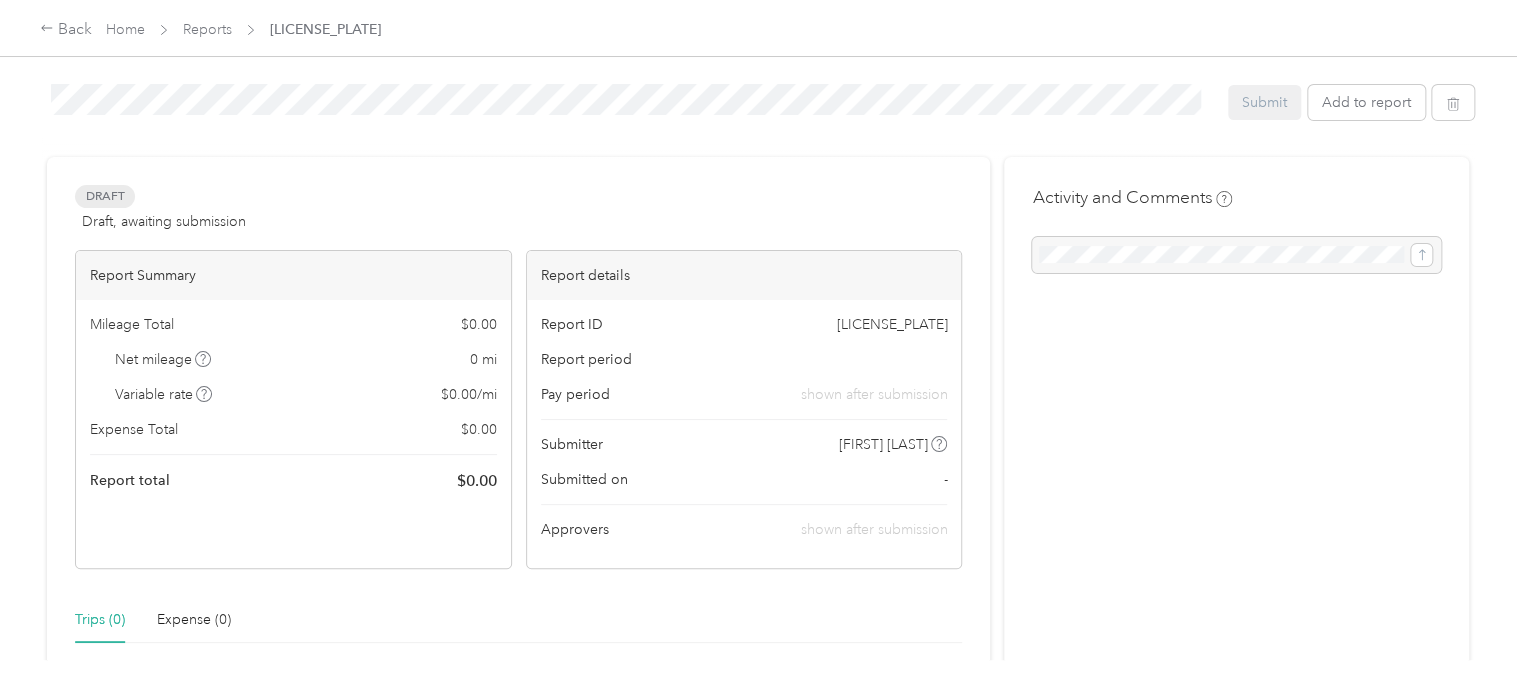 click on "[MONTH] [NUMBER] - [MONTH] [NUMBER] [ACTION]" at bounding box center (758, 106) 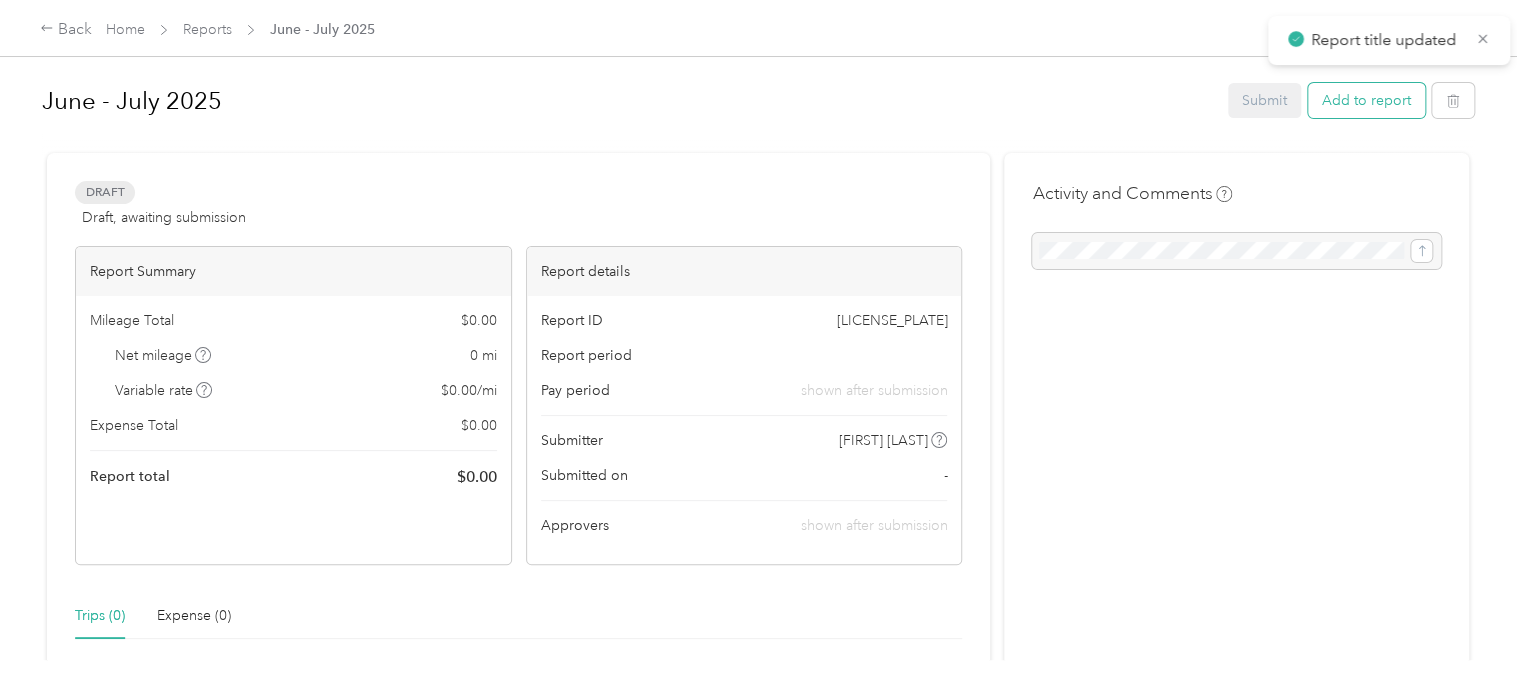 click on "Add to report" at bounding box center (1366, 100) 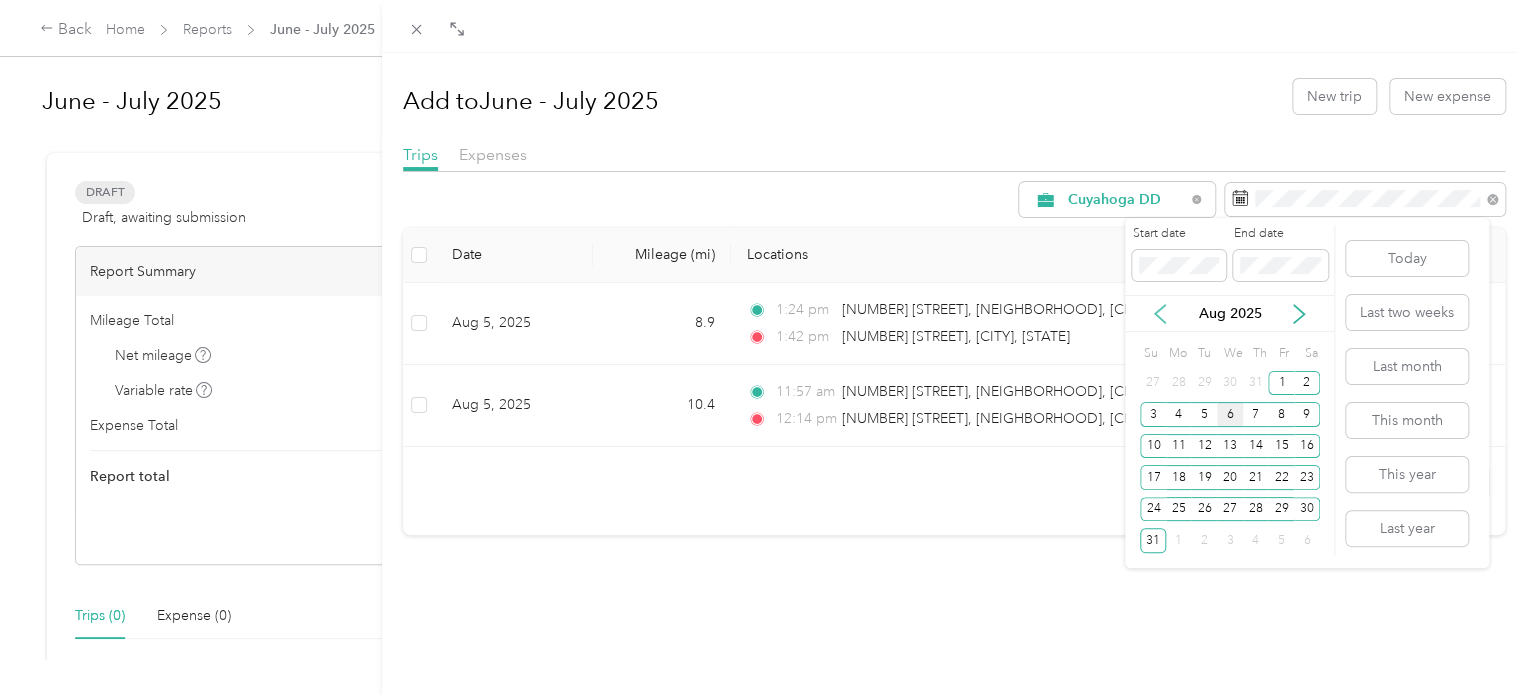click 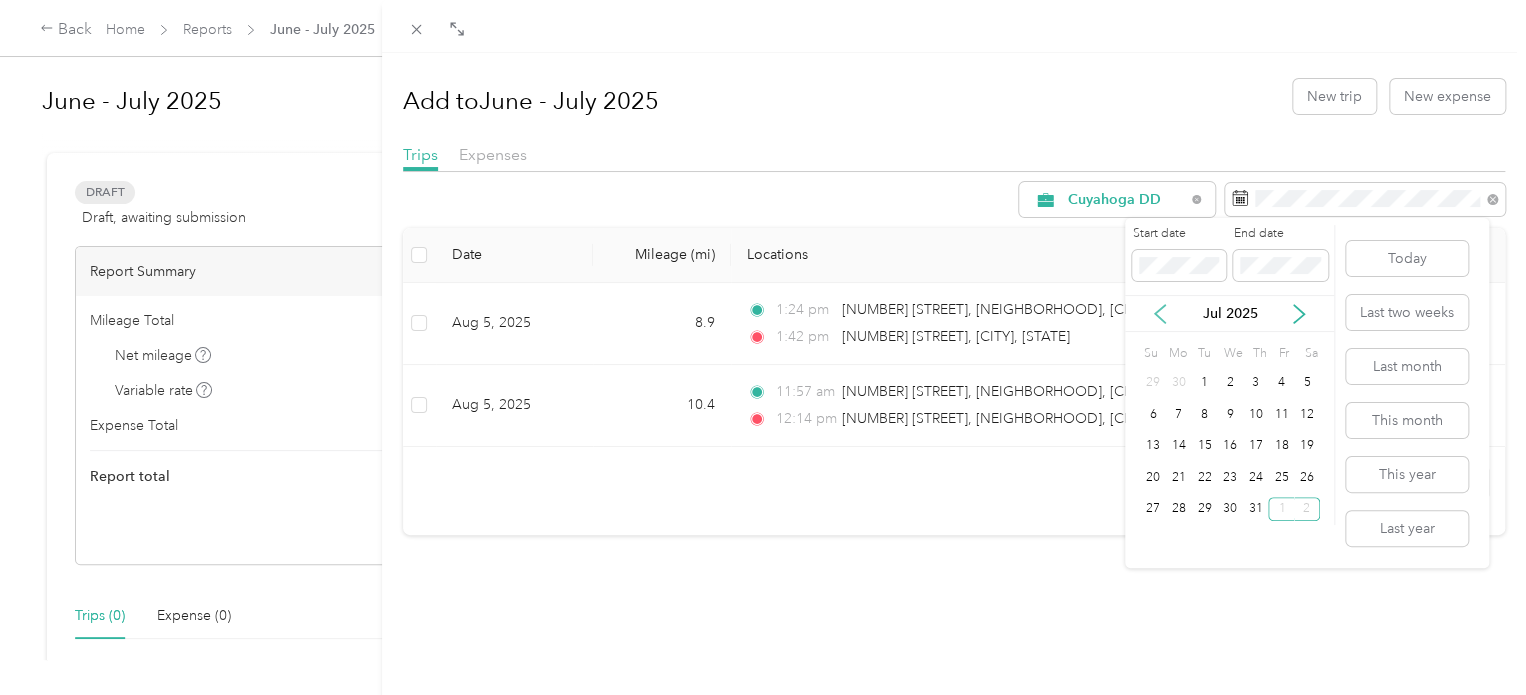 click 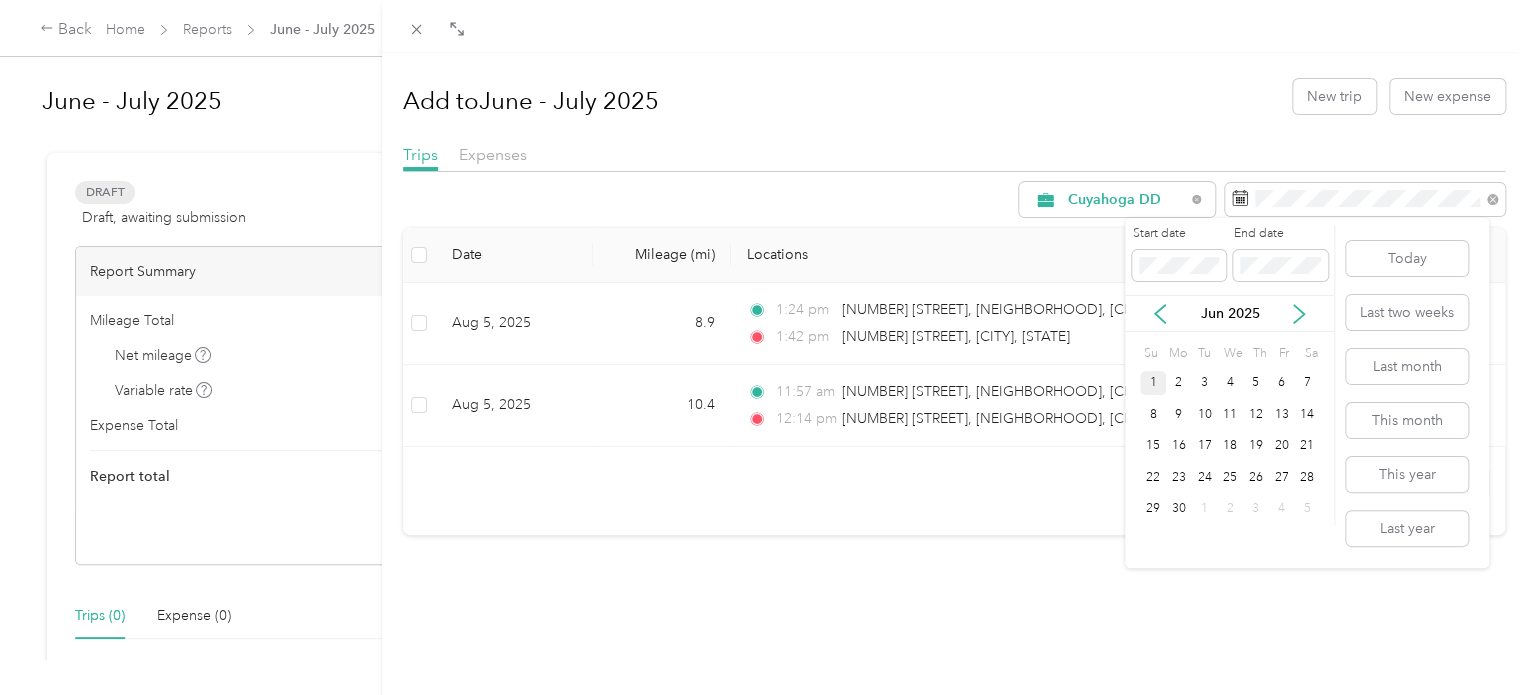 click on "1" at bounding box center [1153, 383] 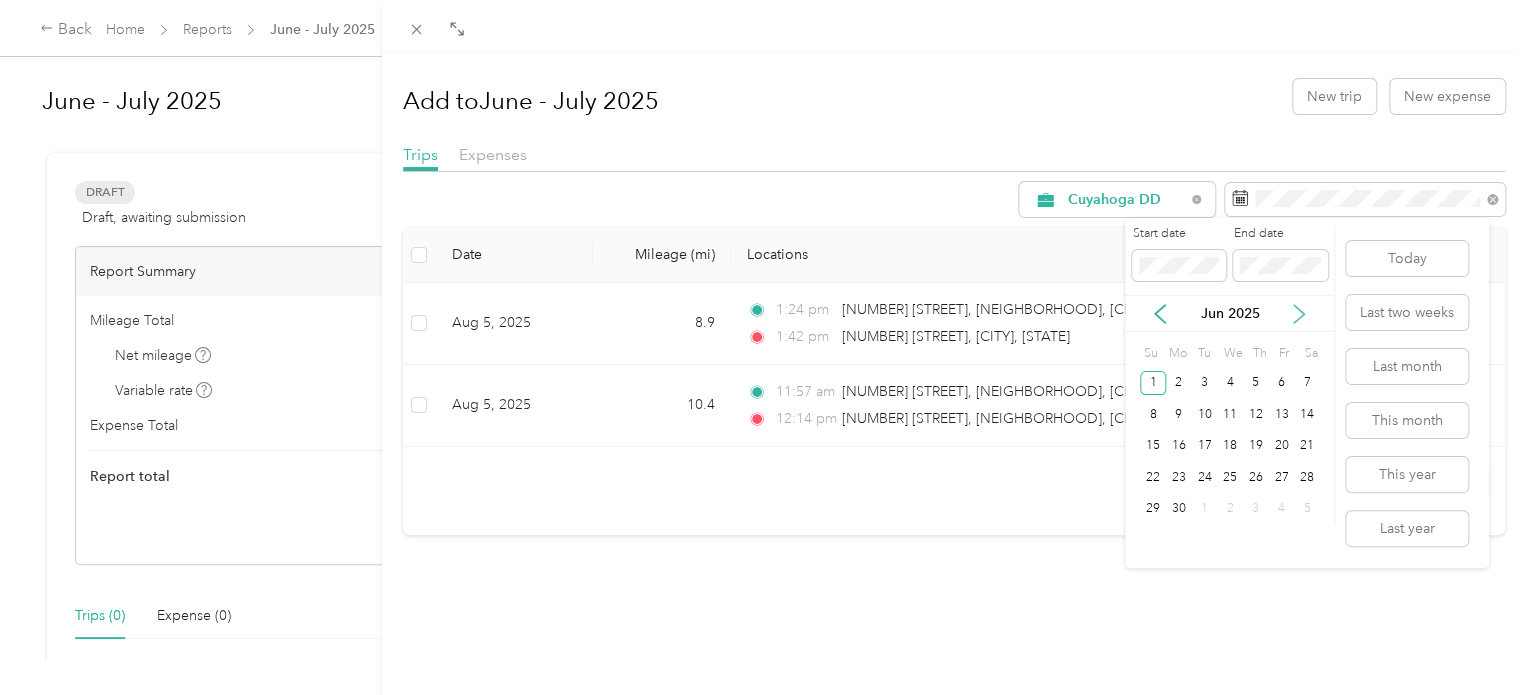click 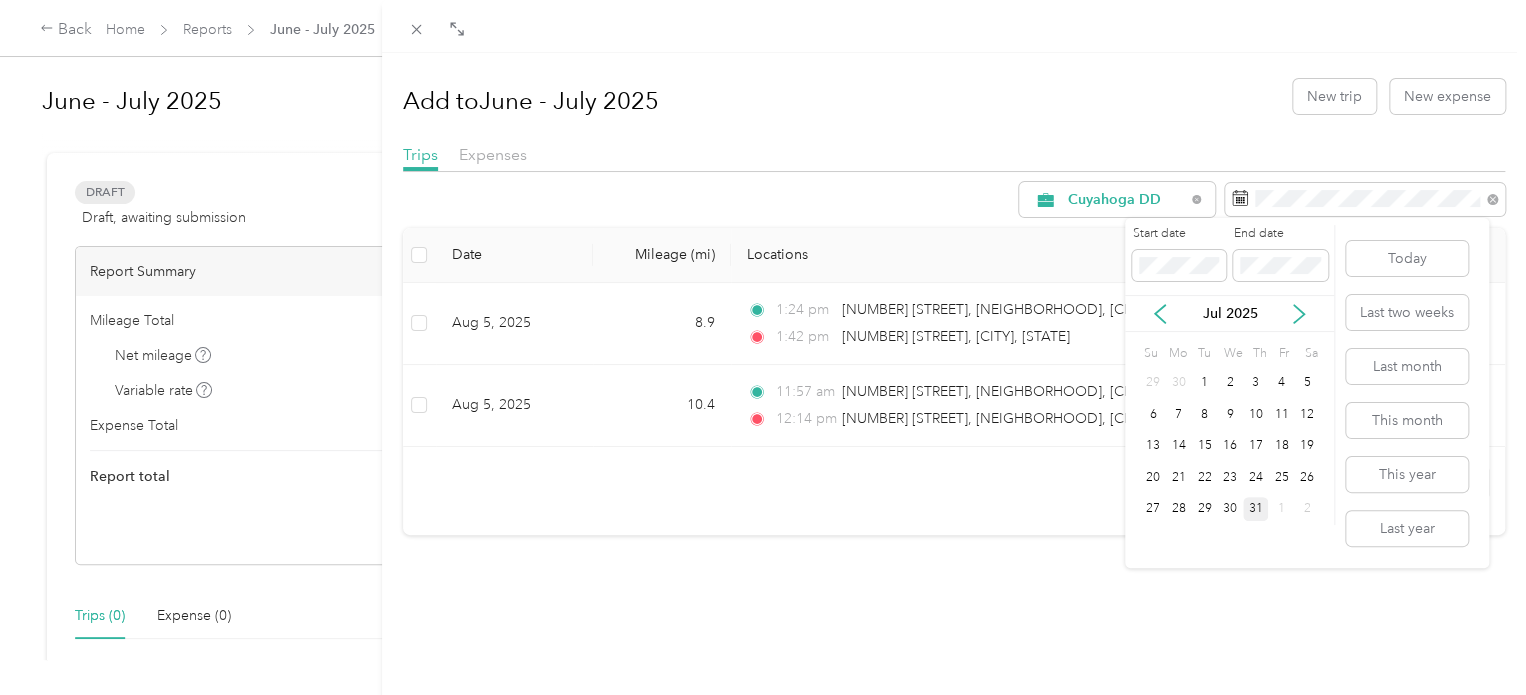 click on "31" at bounding box center (1256, 509) 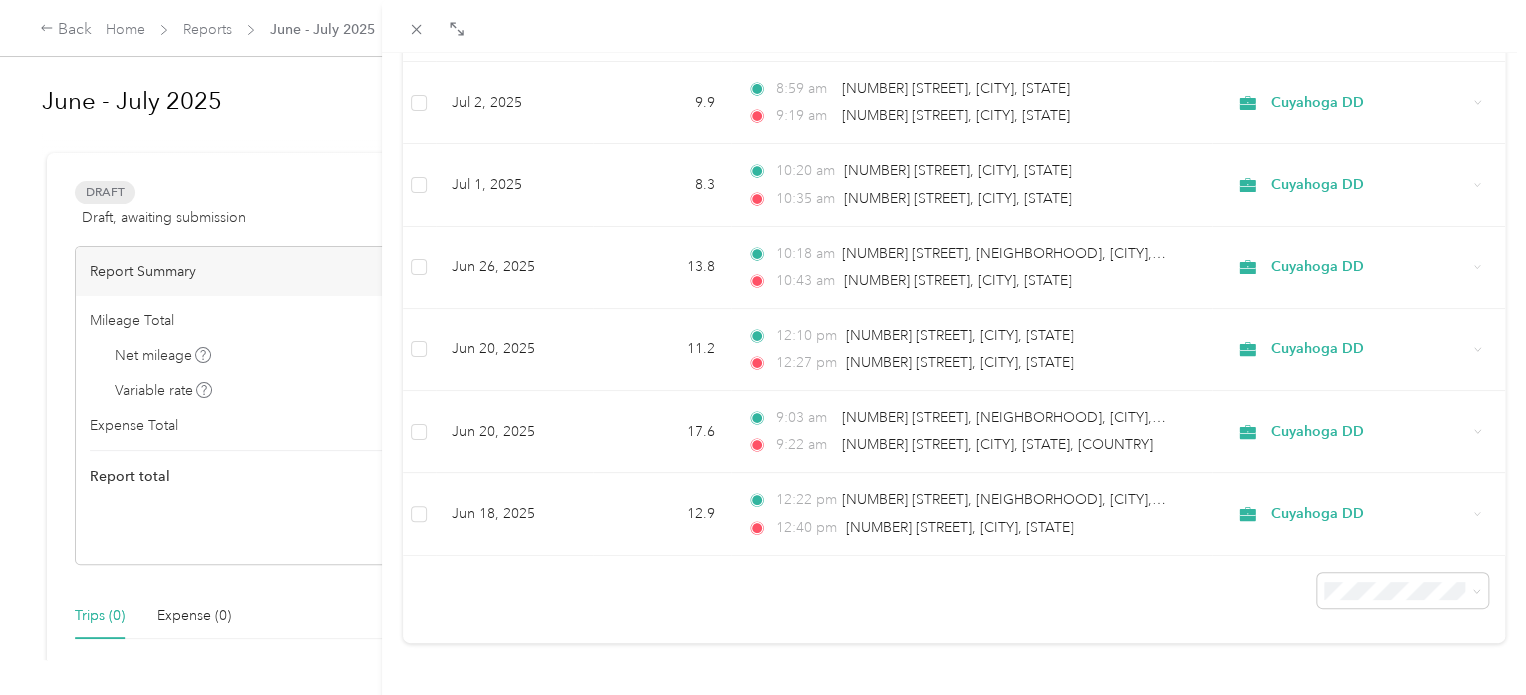 scroll, scrollTop: 1054, scrollLeft: 0, axis: vertical 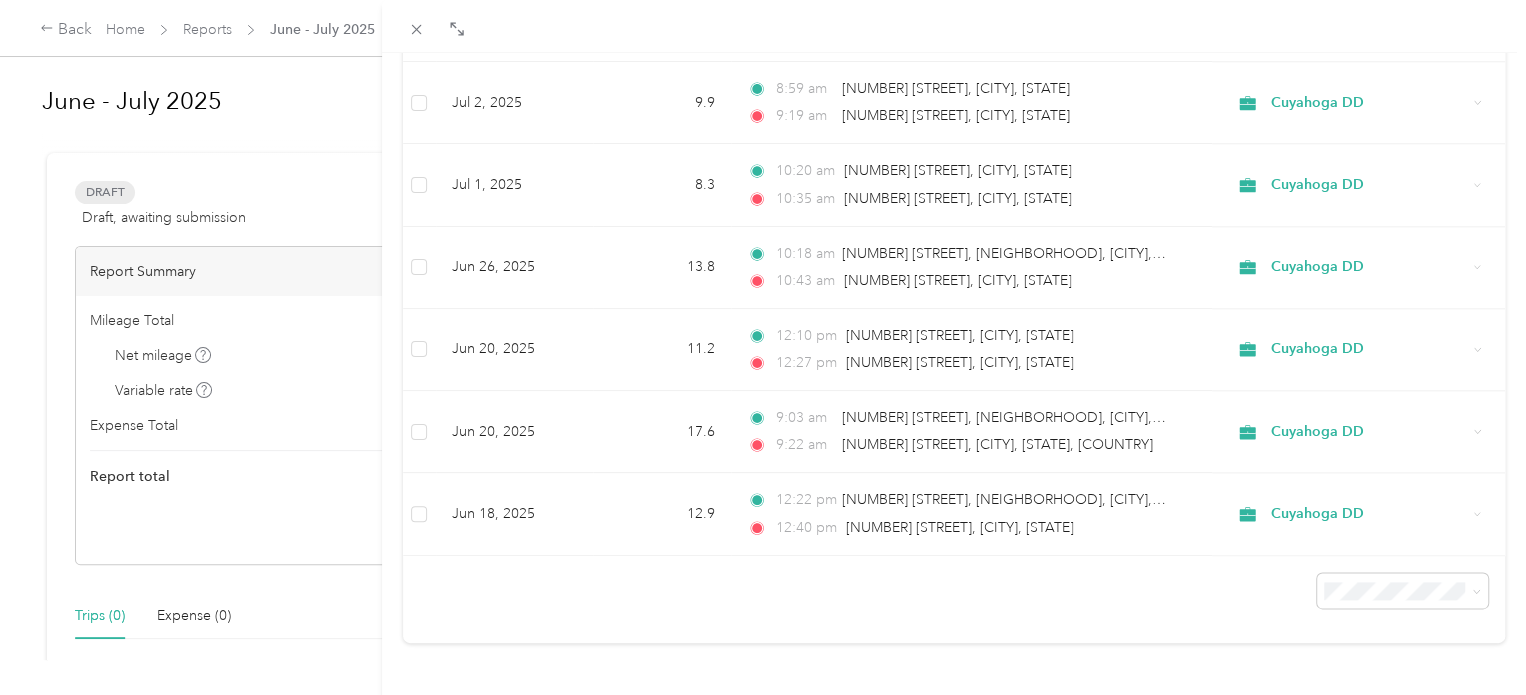 click on "100 per load" at bounding box center [1386, 530] 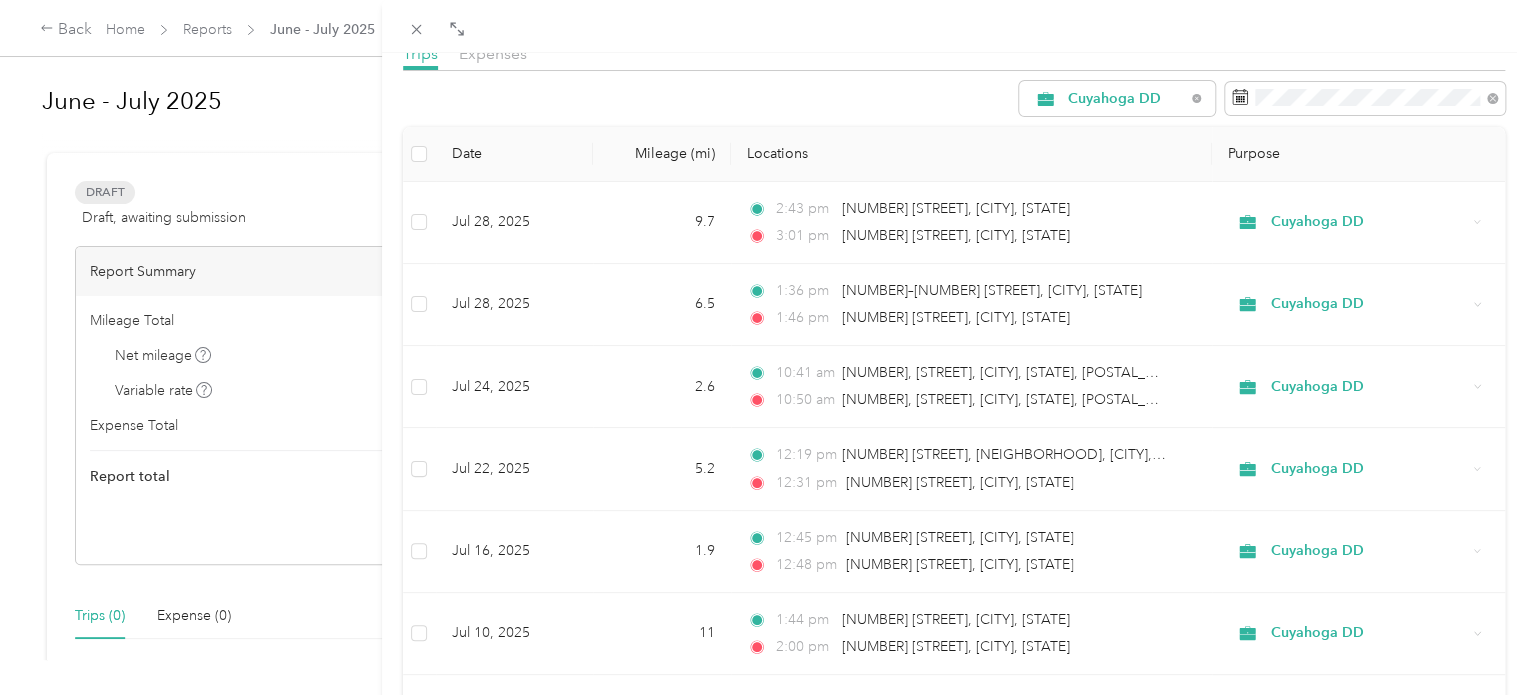 scroll, scrollTop: 0, scrollLeft: 0, axis: both 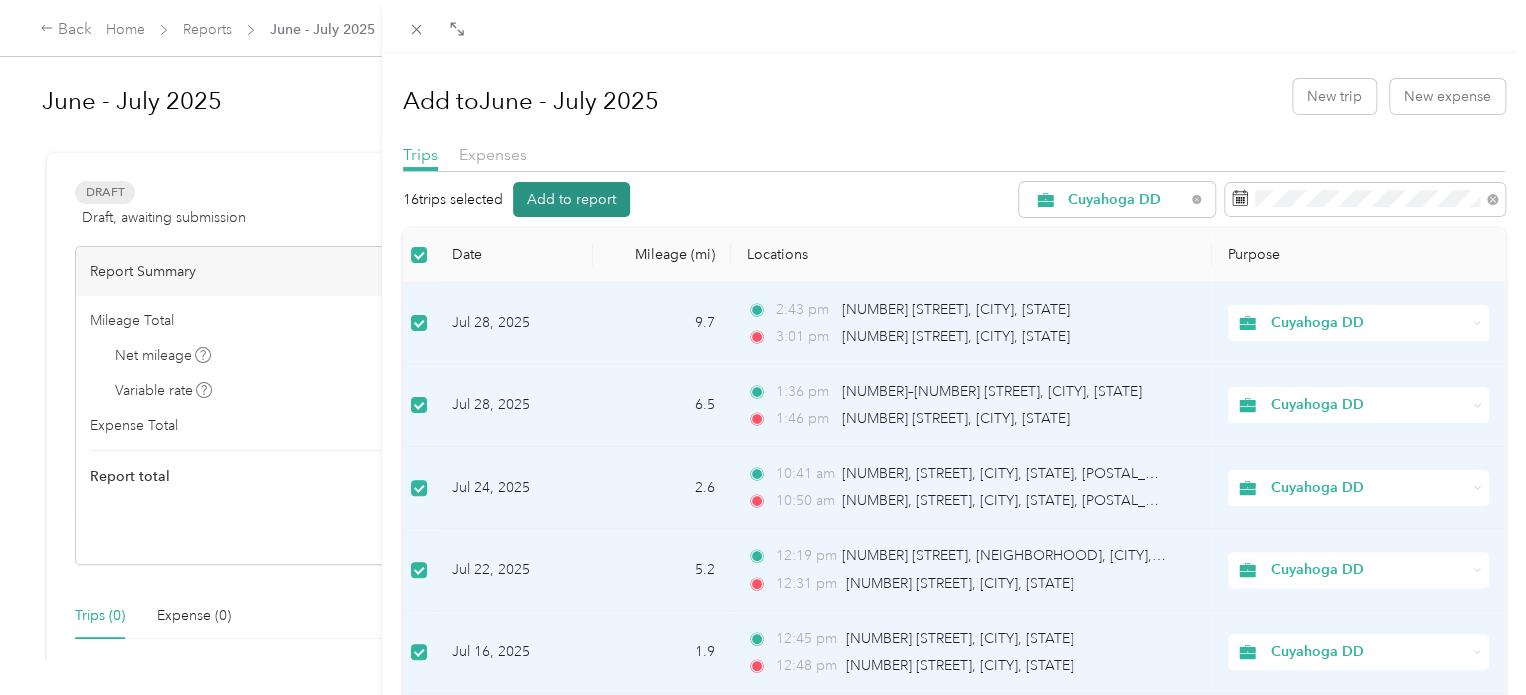 click on "Add to report" at bounding box center (571, 199) 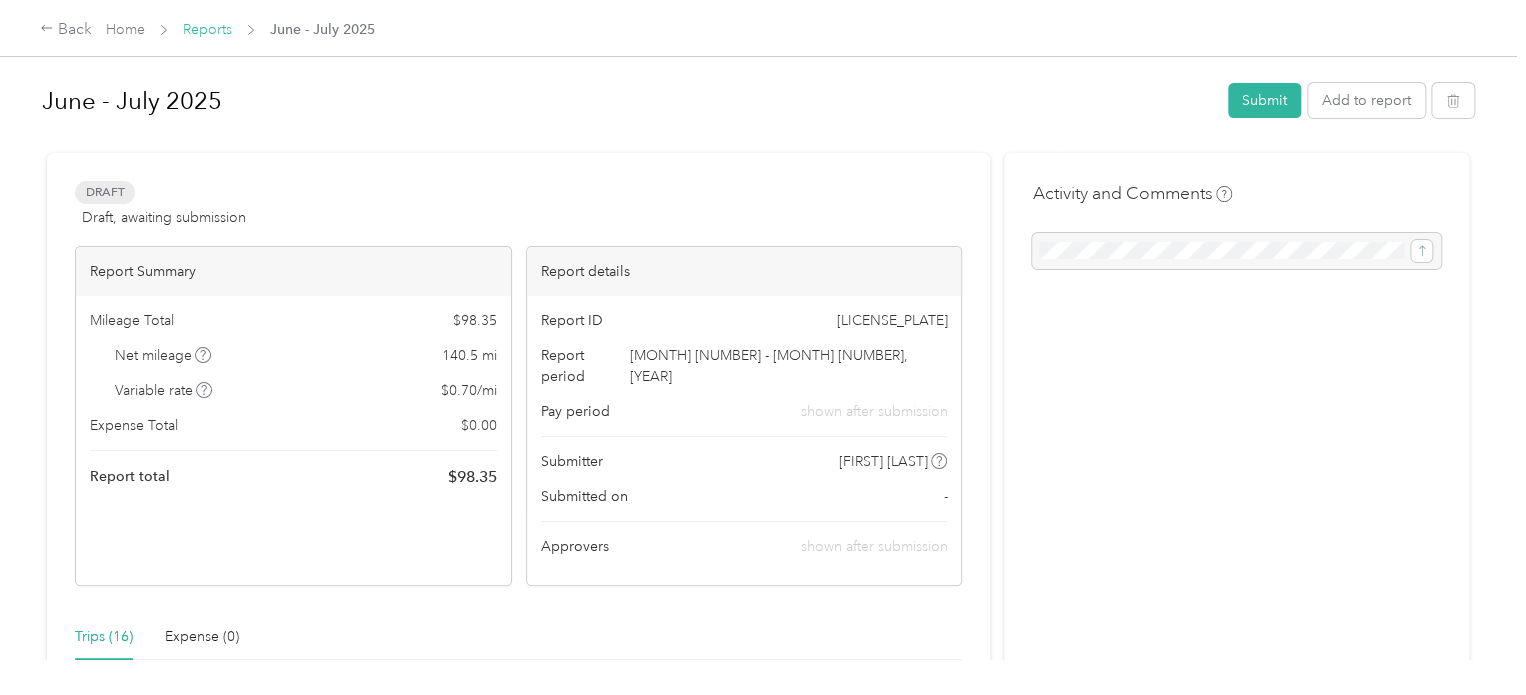 click on "Reports" at bounding box center (207, 29) 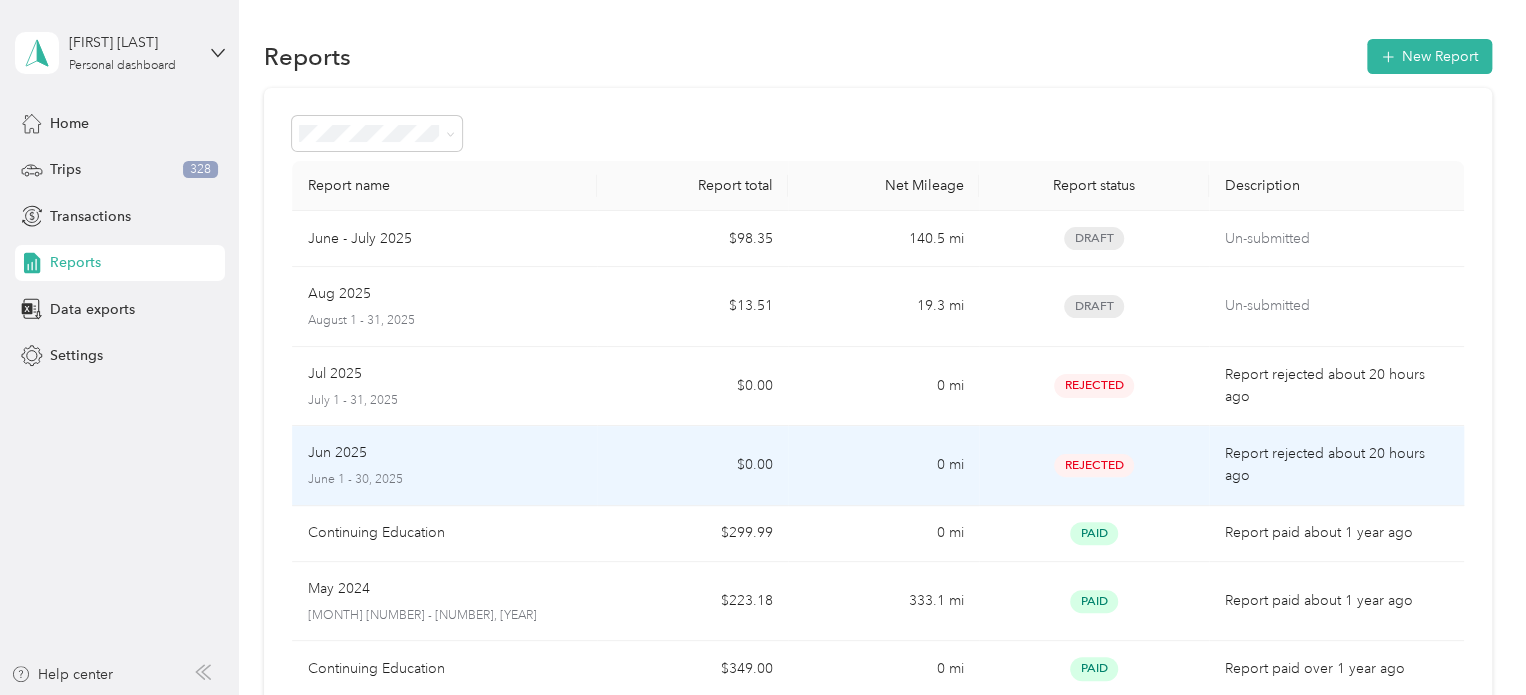 click on "$0.00" at bounding box center [692, 466] 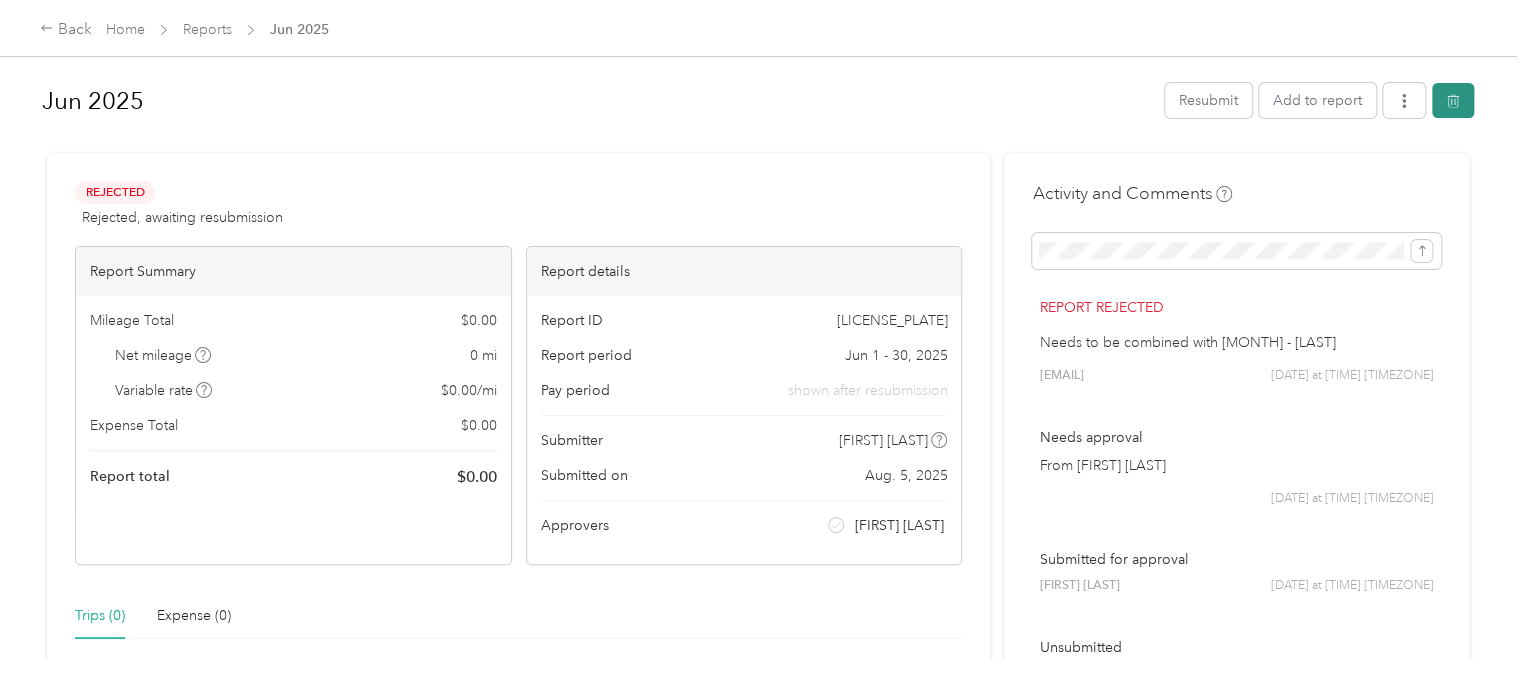 click 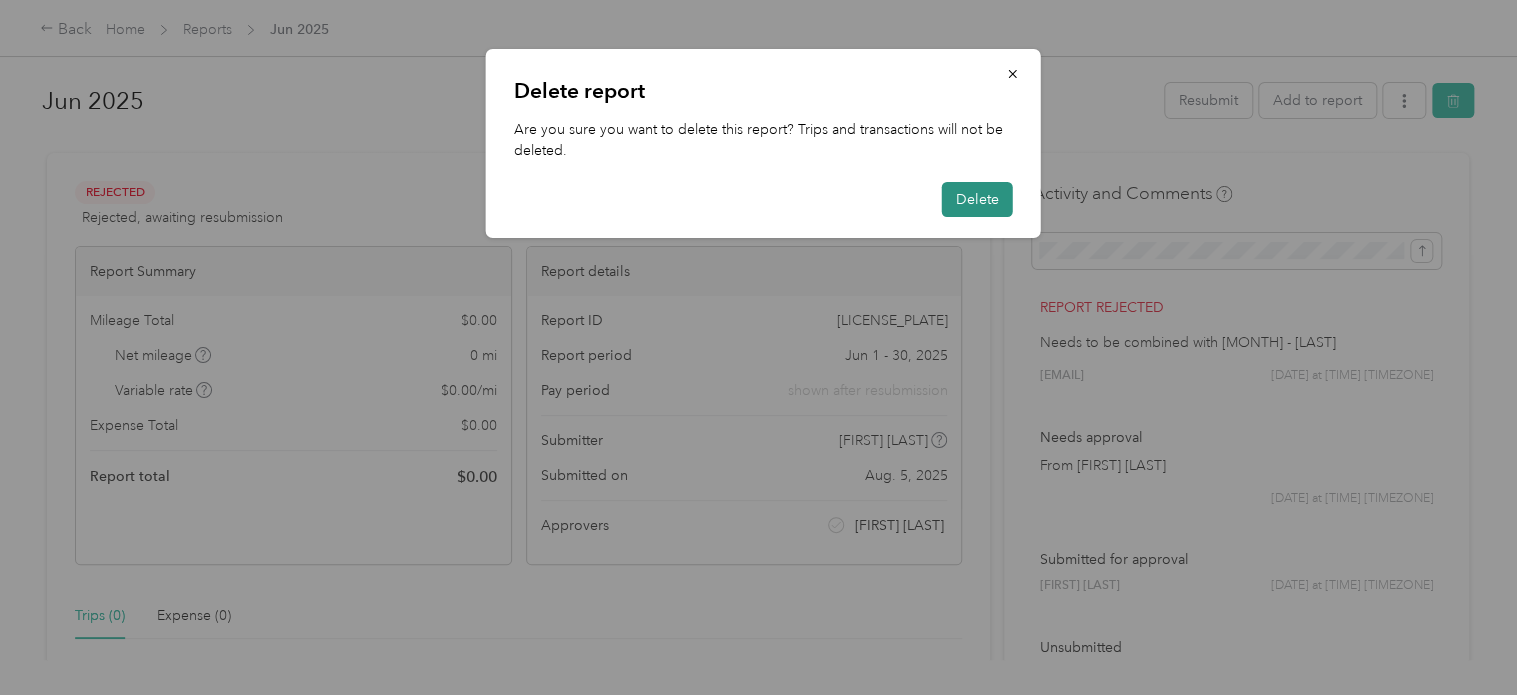 click on "Delete" at bounding box center [977, 199] 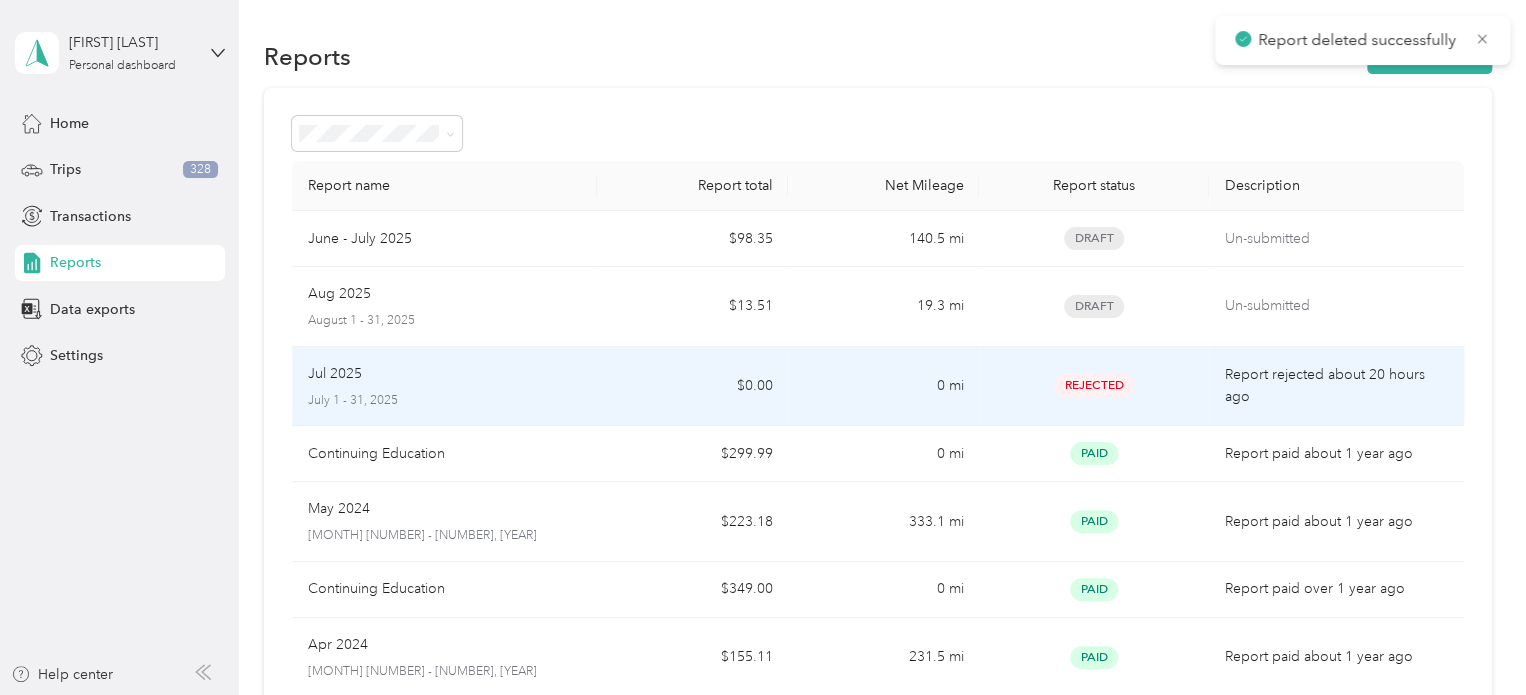click on "Jul 2025 July 1 - 31, 2025" at bounding box center [445, 386] 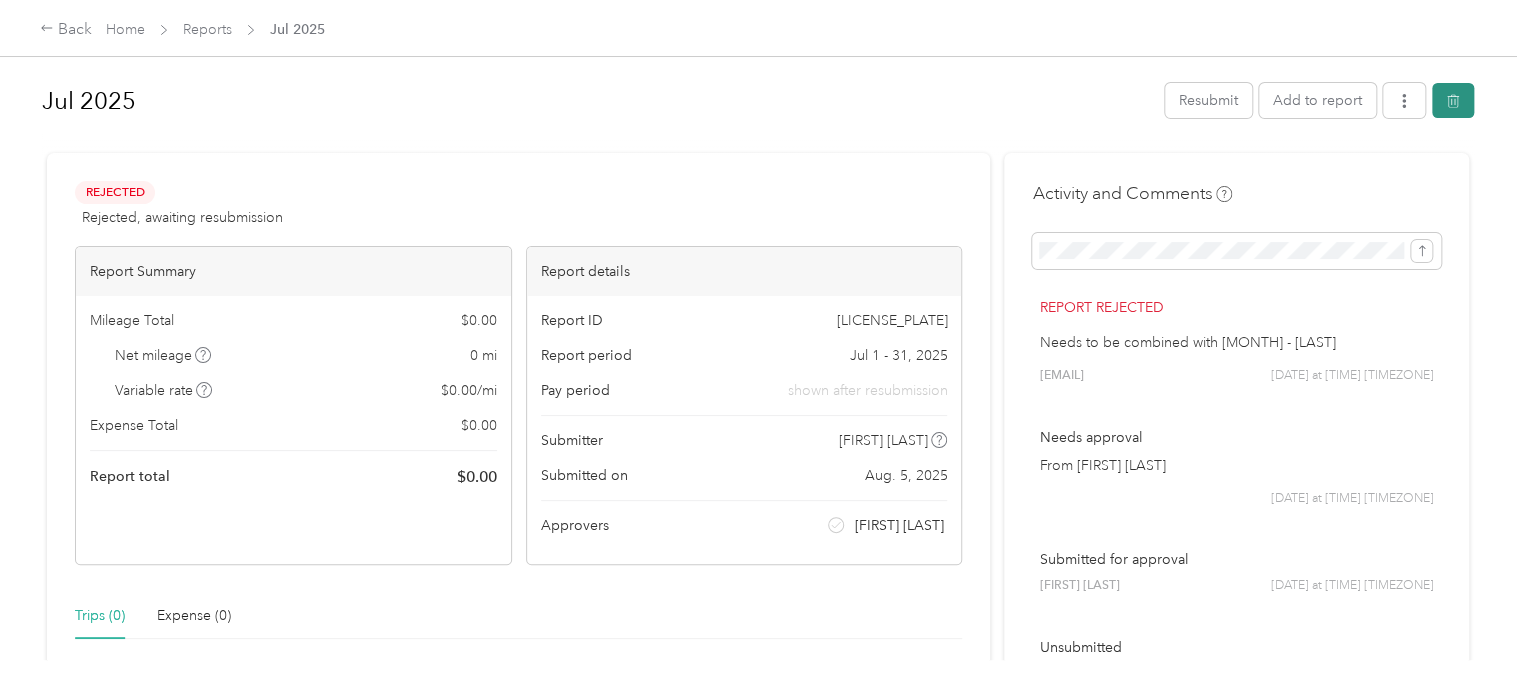 click 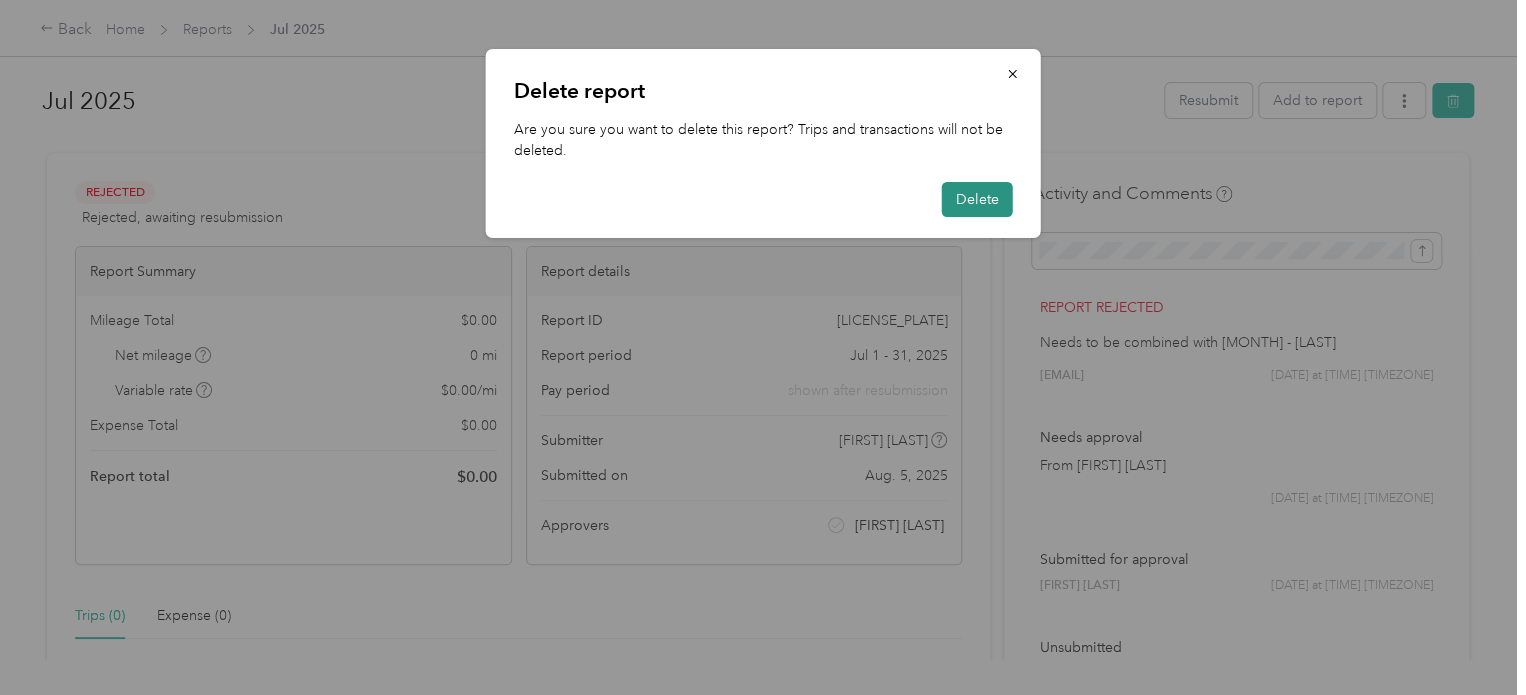 click on "Delete" at bounding box center (977, 199) 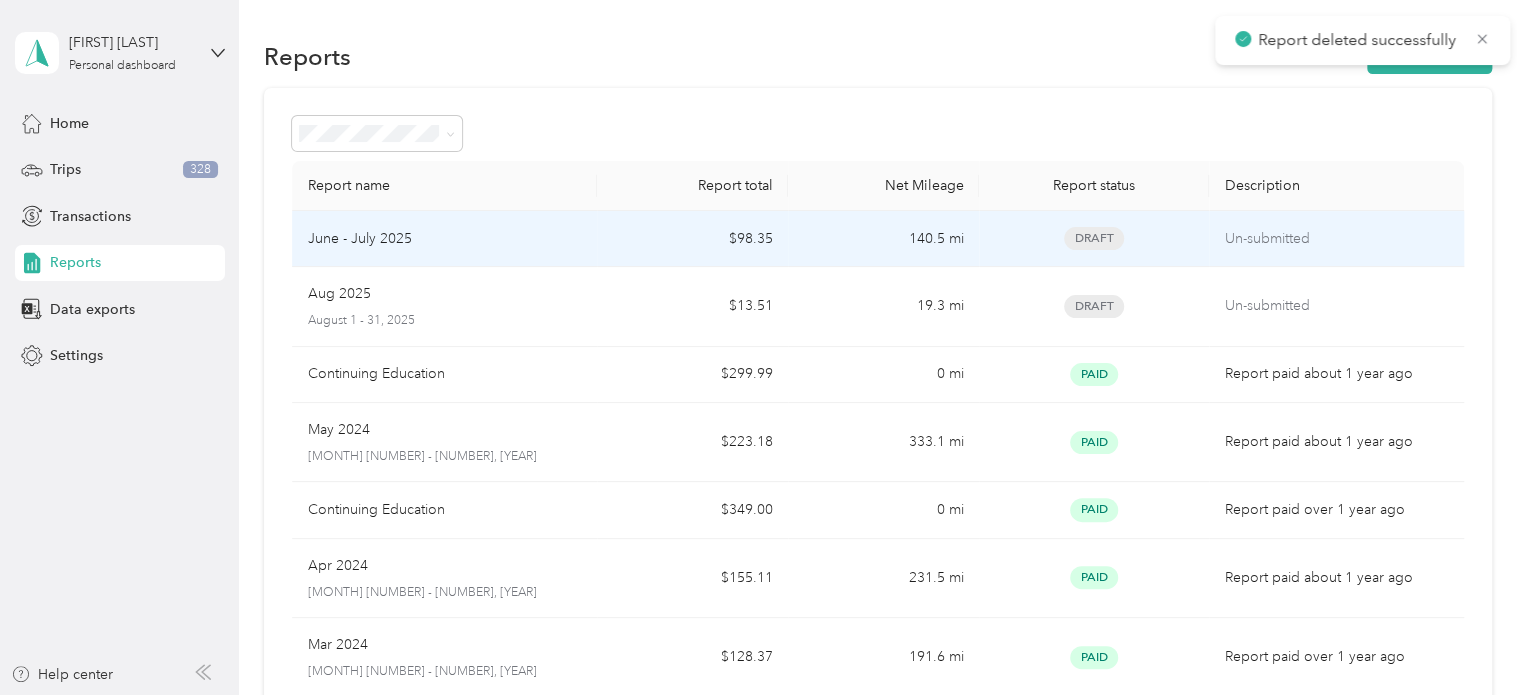 click on "June - July 2025" at bounding box center (445, 239) 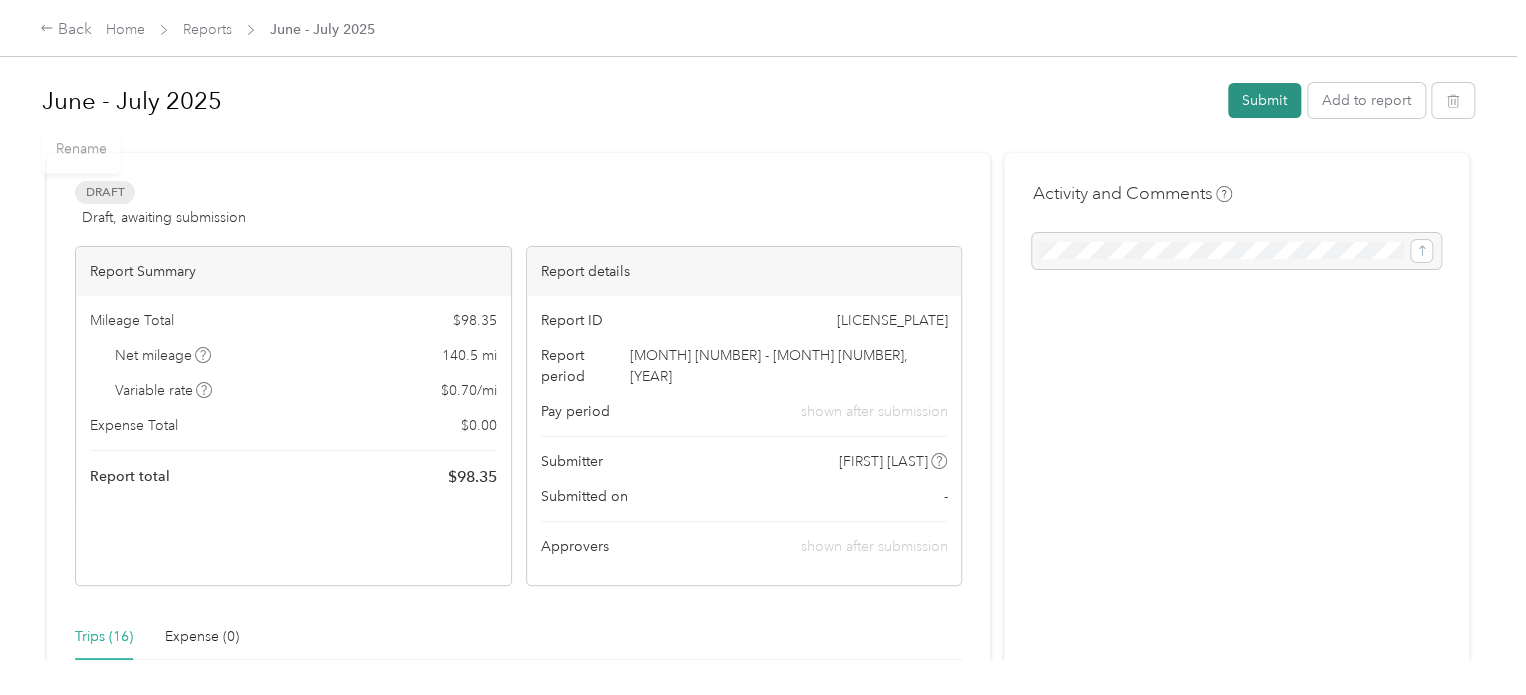 click on "Submit" at bounding box center [1264, 100] 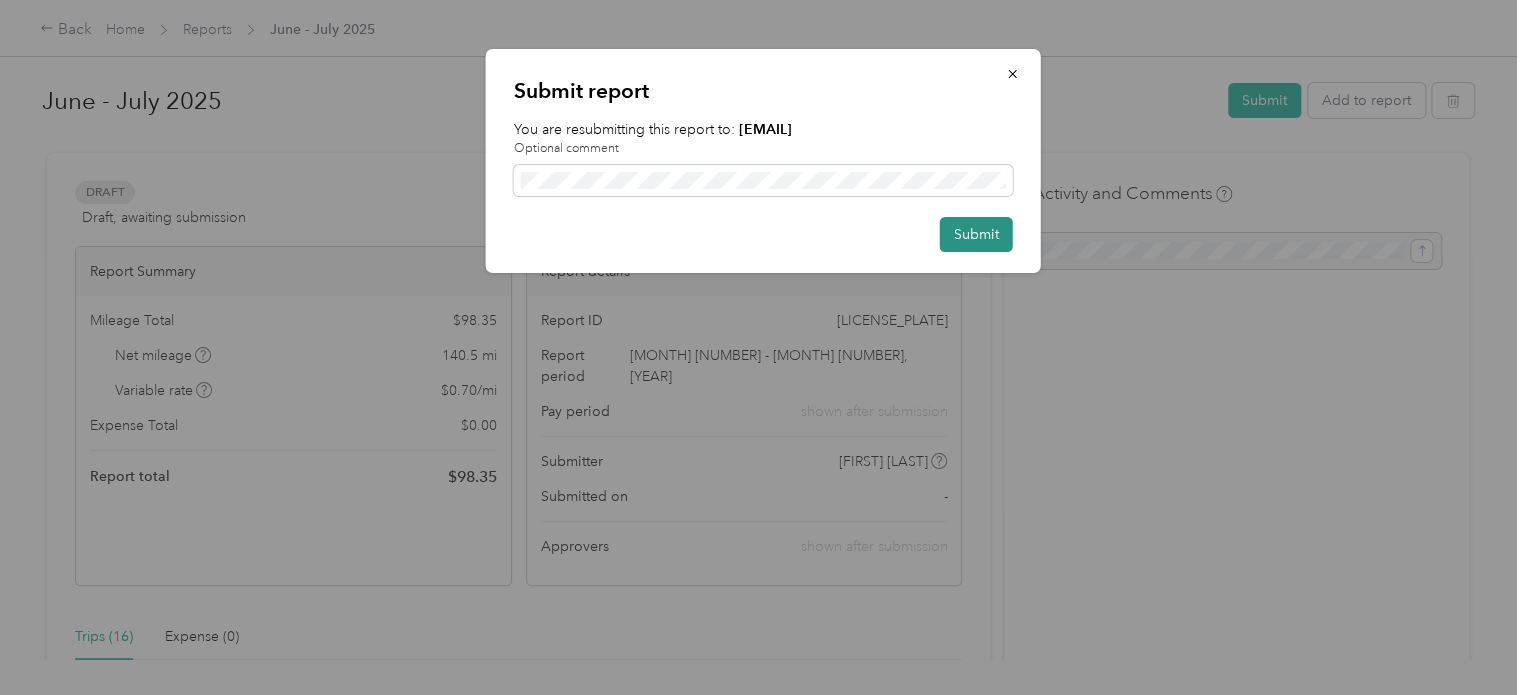 click on "Submit" at bounding box center [976, 234] 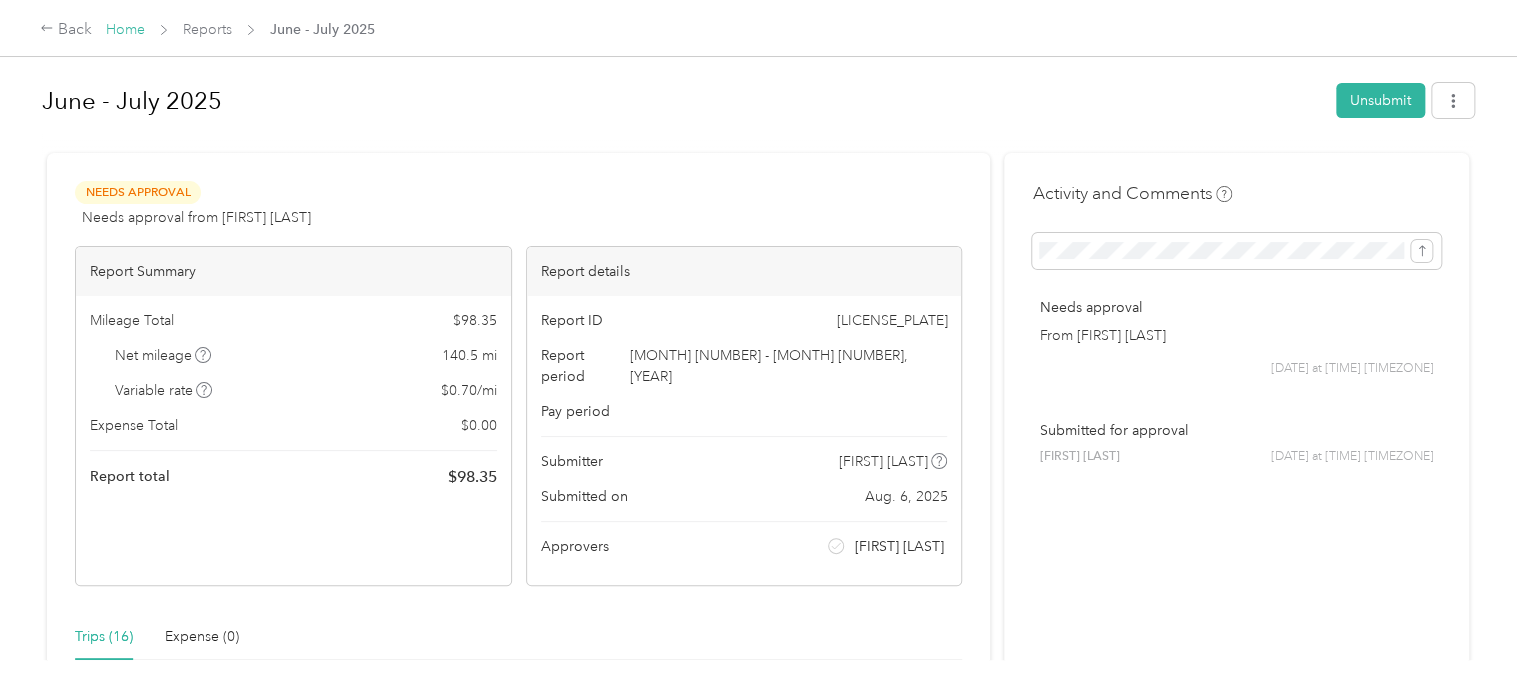 click on "Home" at bounding box center (125, 29) 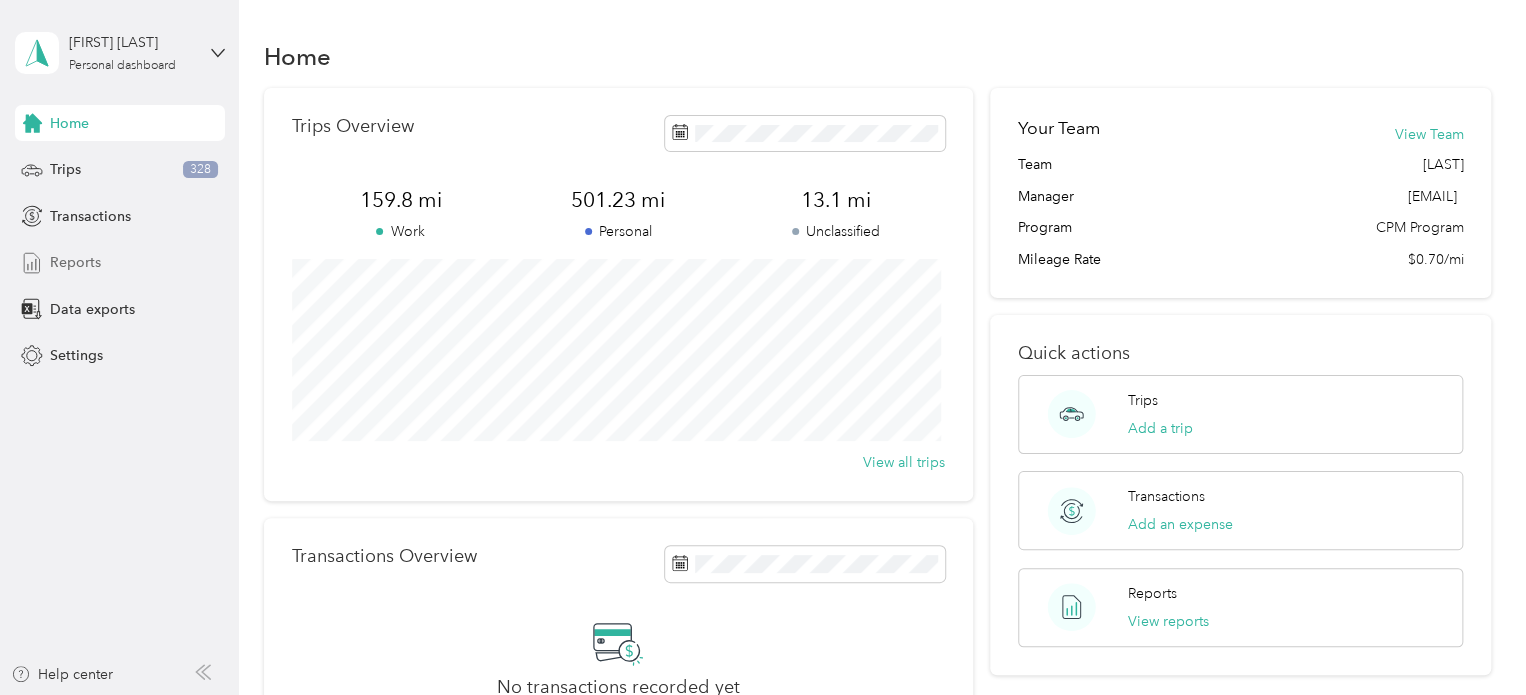 click on "Reports" at bounding box center (75, 262) 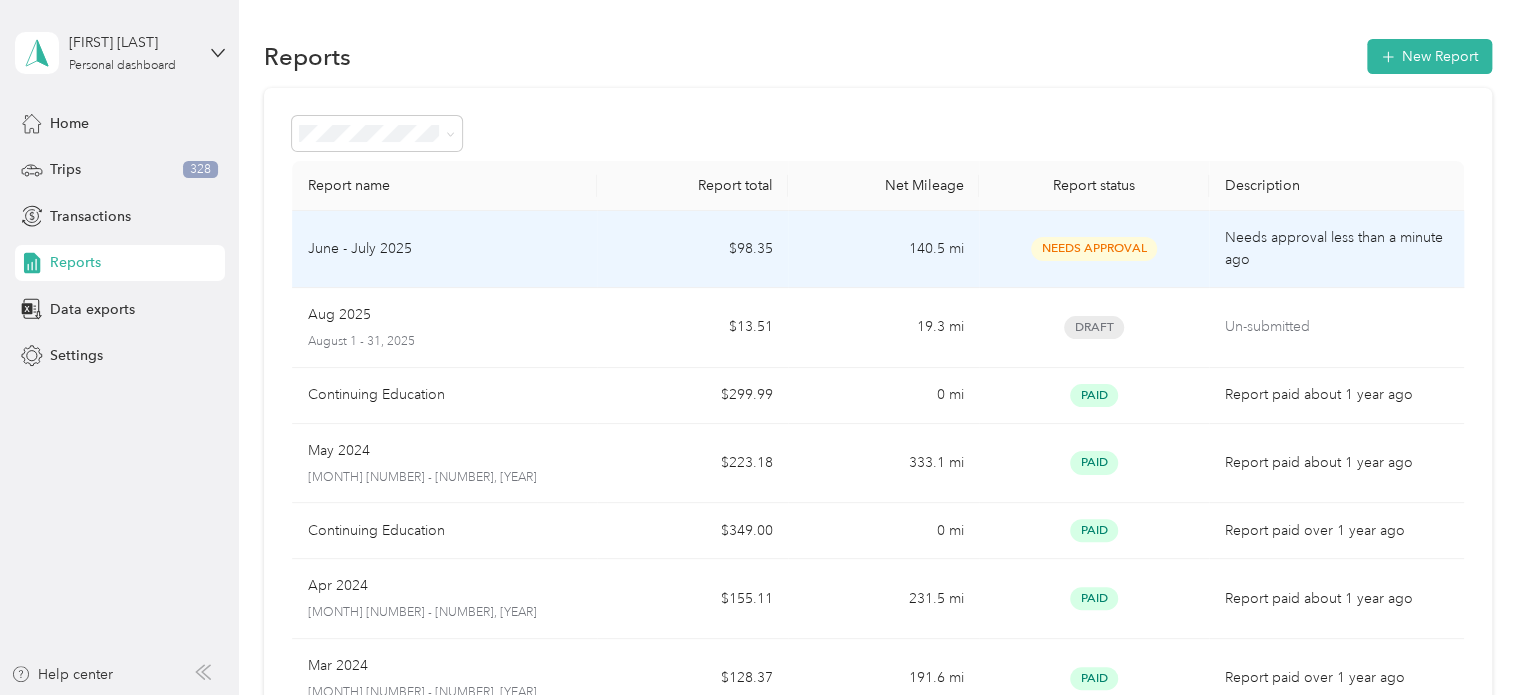 click on "June - July 2025" at bounding box center [445, 249] 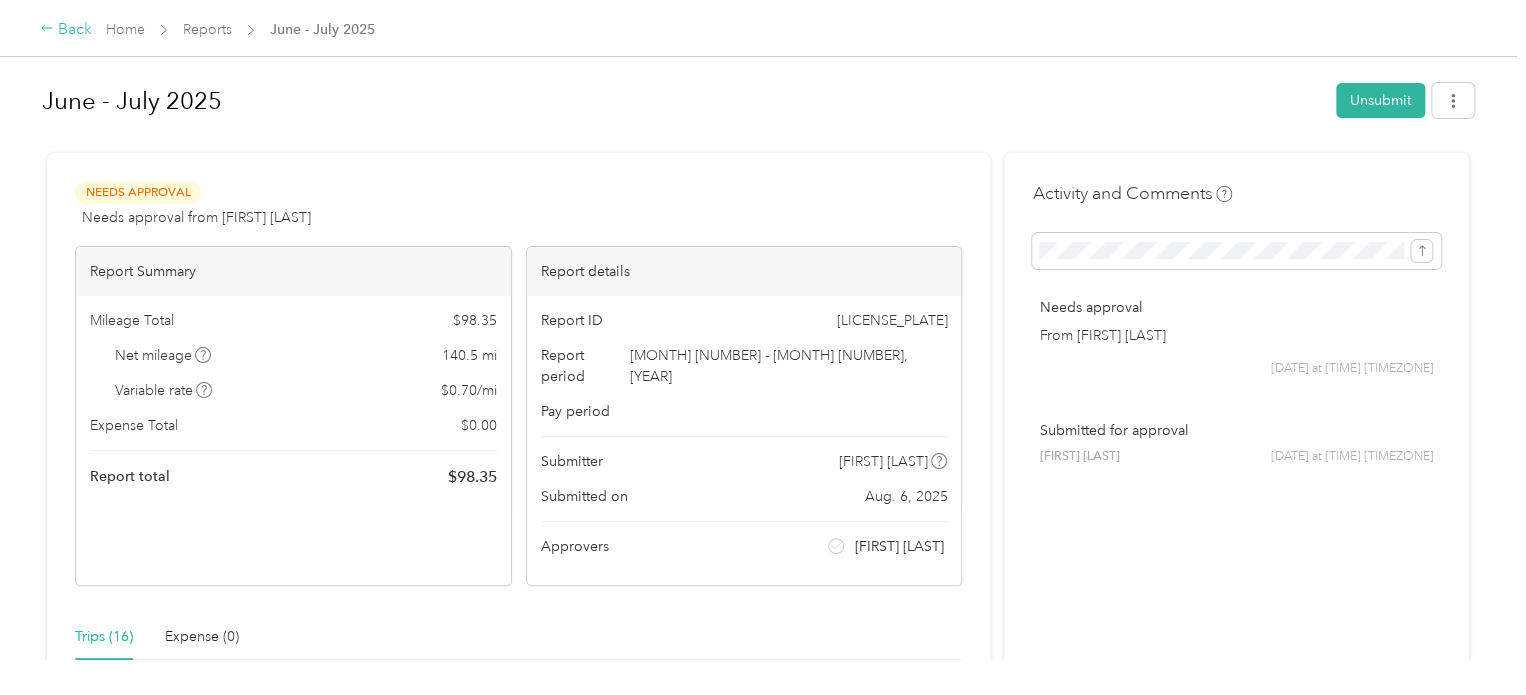 click on "Back" at bounding box center [66, 30] 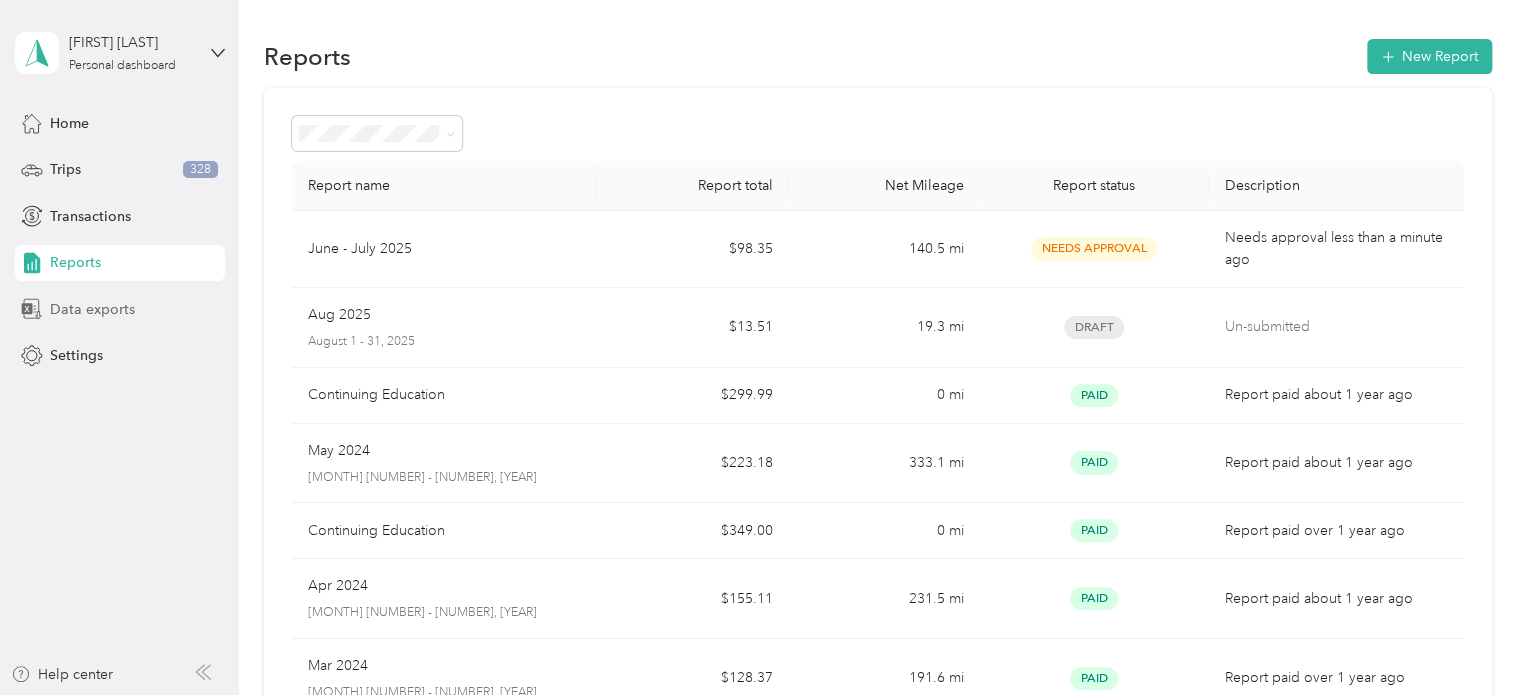 click on "Data exports" at bounding box center (92, 309) 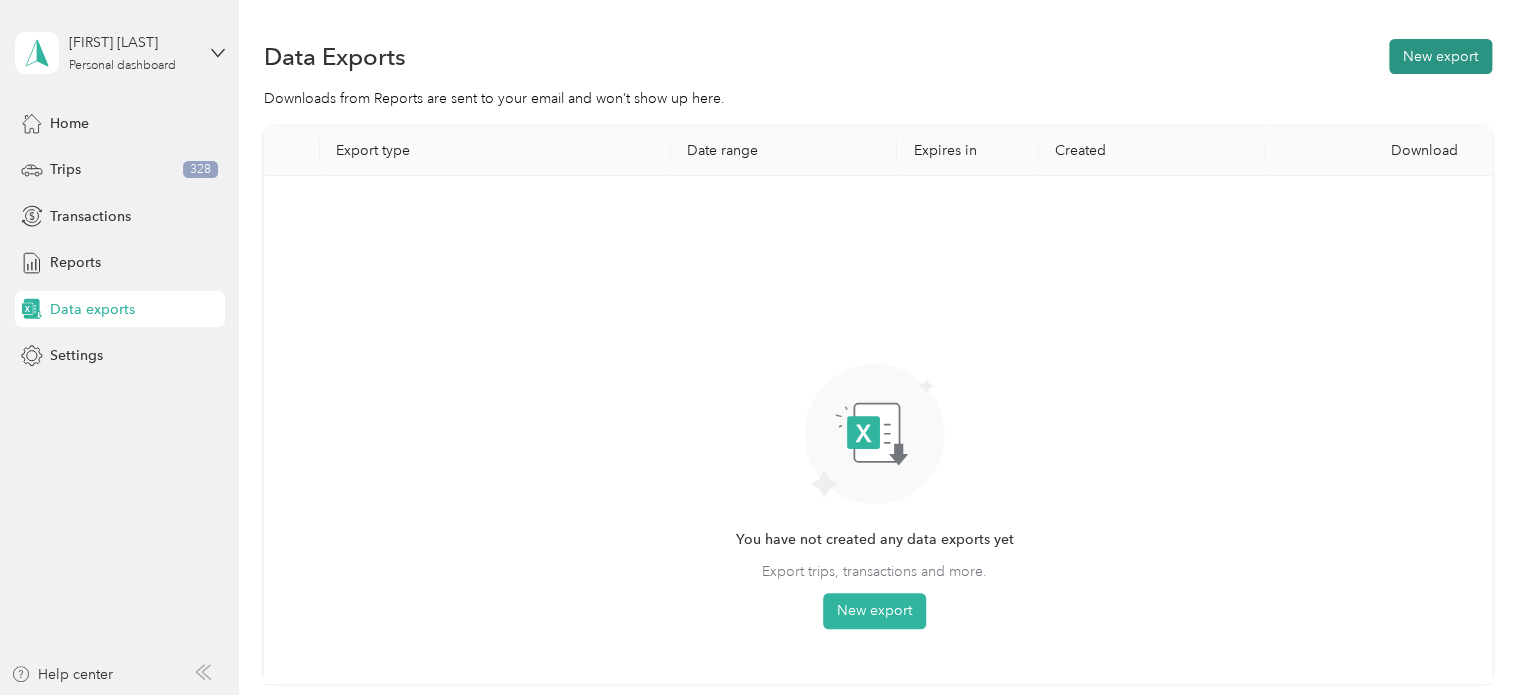 click on "New export" at bounding box center (1440, 56) 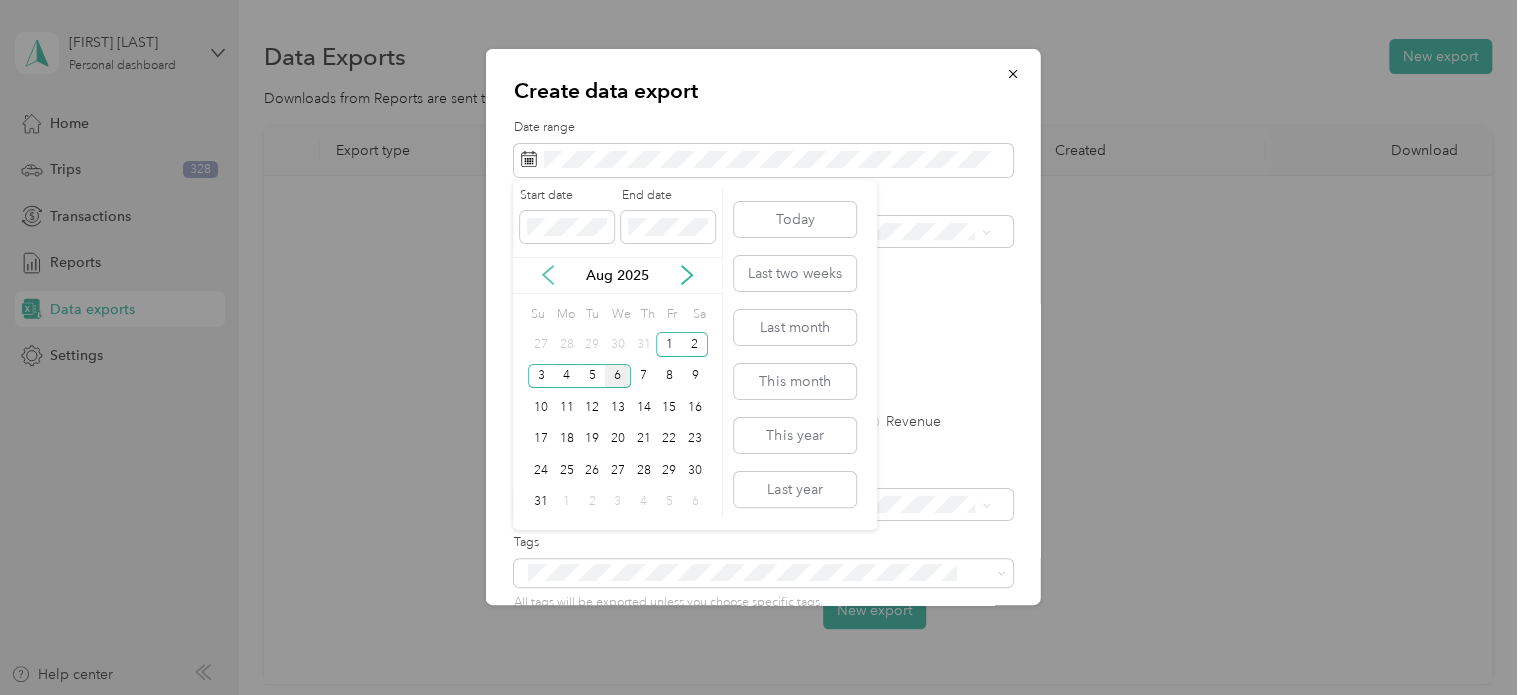 click 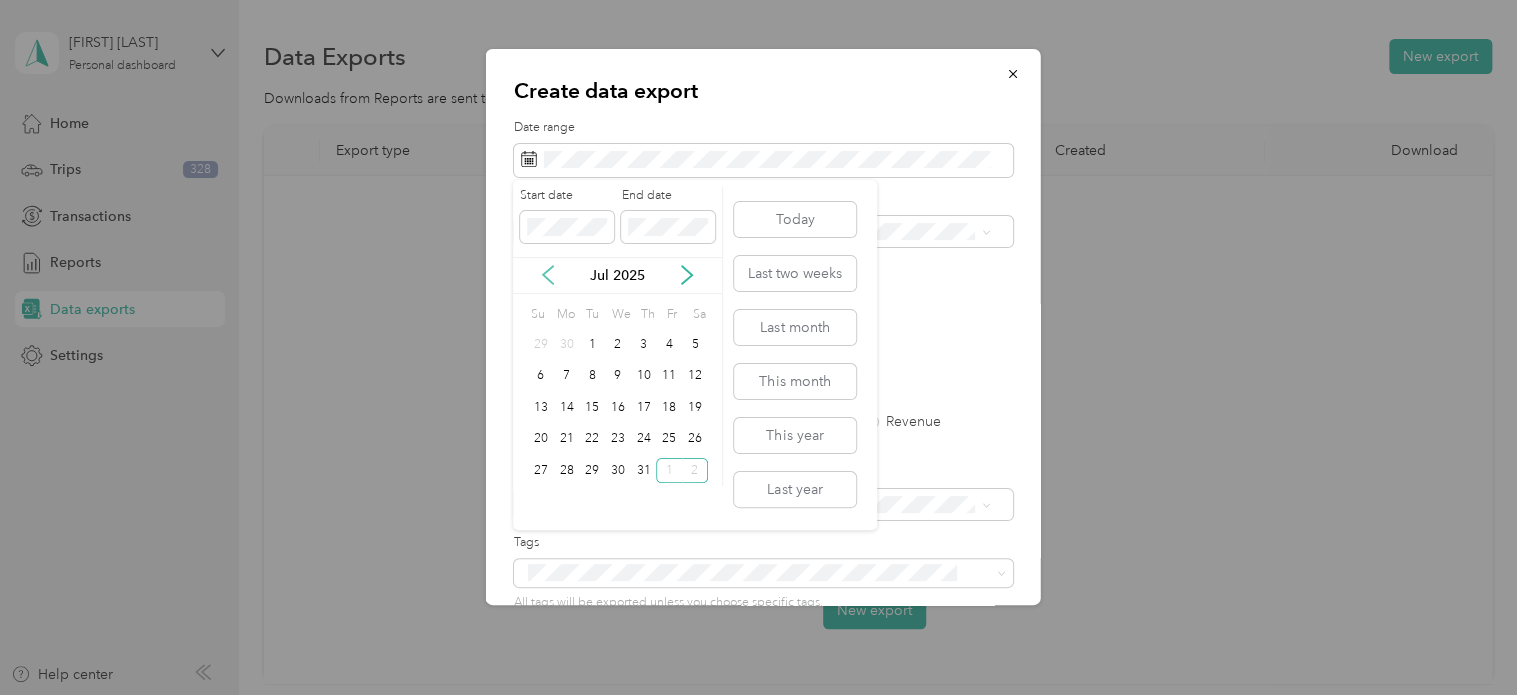 click 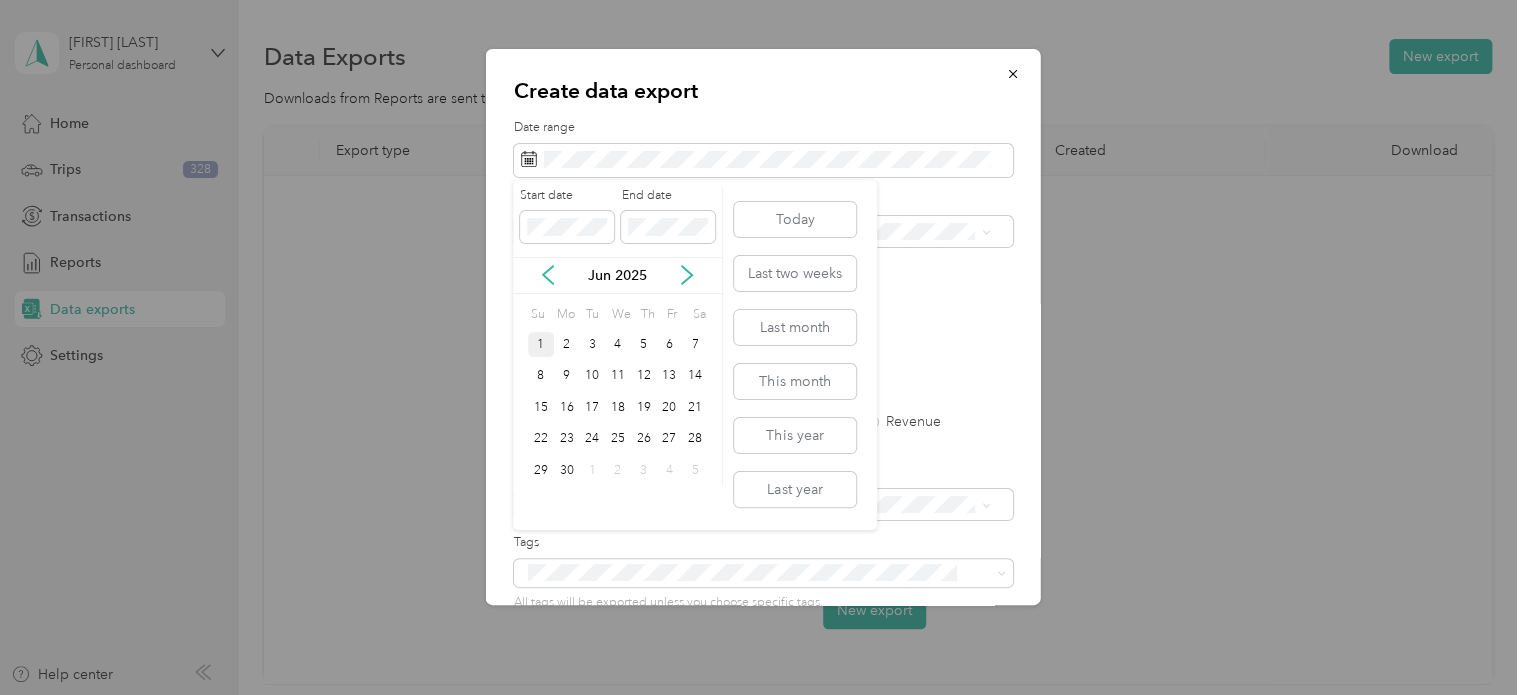 click on "1" at bounding box center (541, 344) 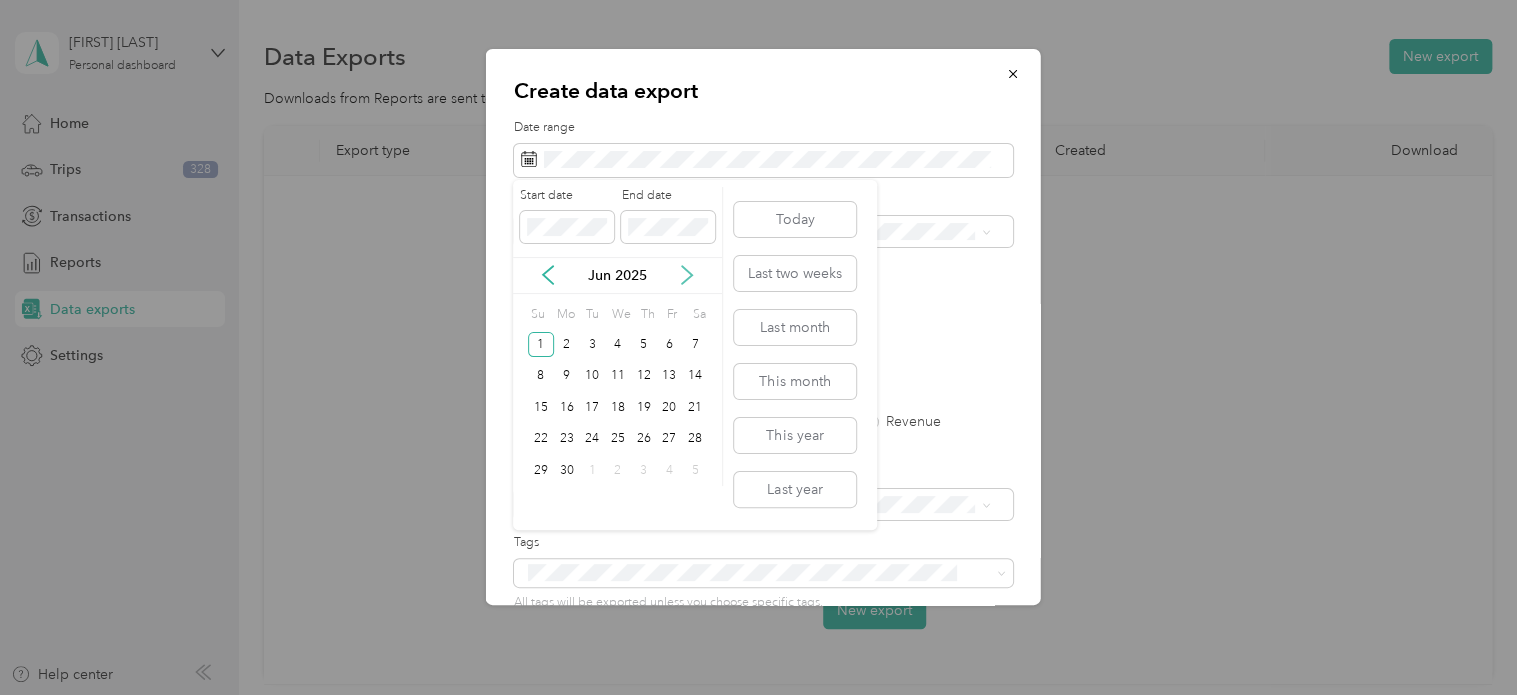 click 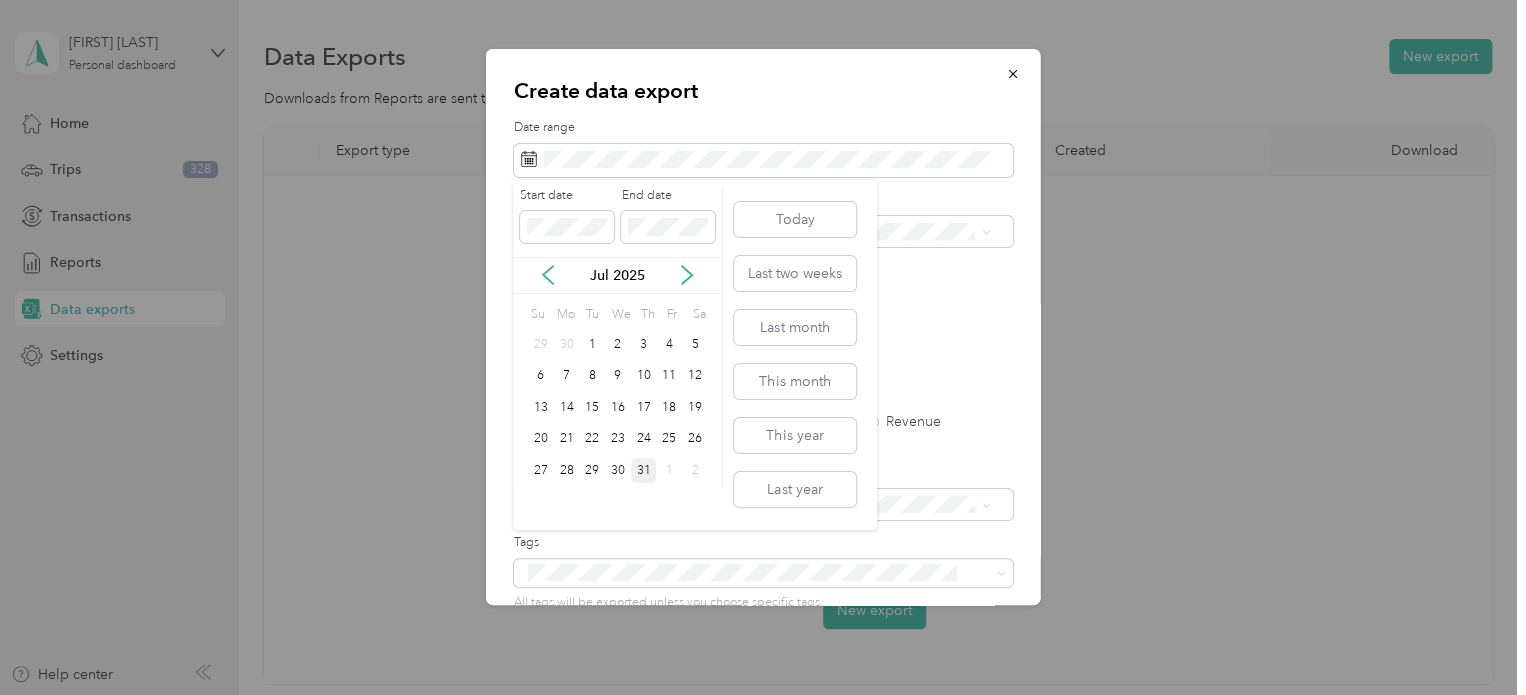 click on "31" at bounding box center [644, 470] 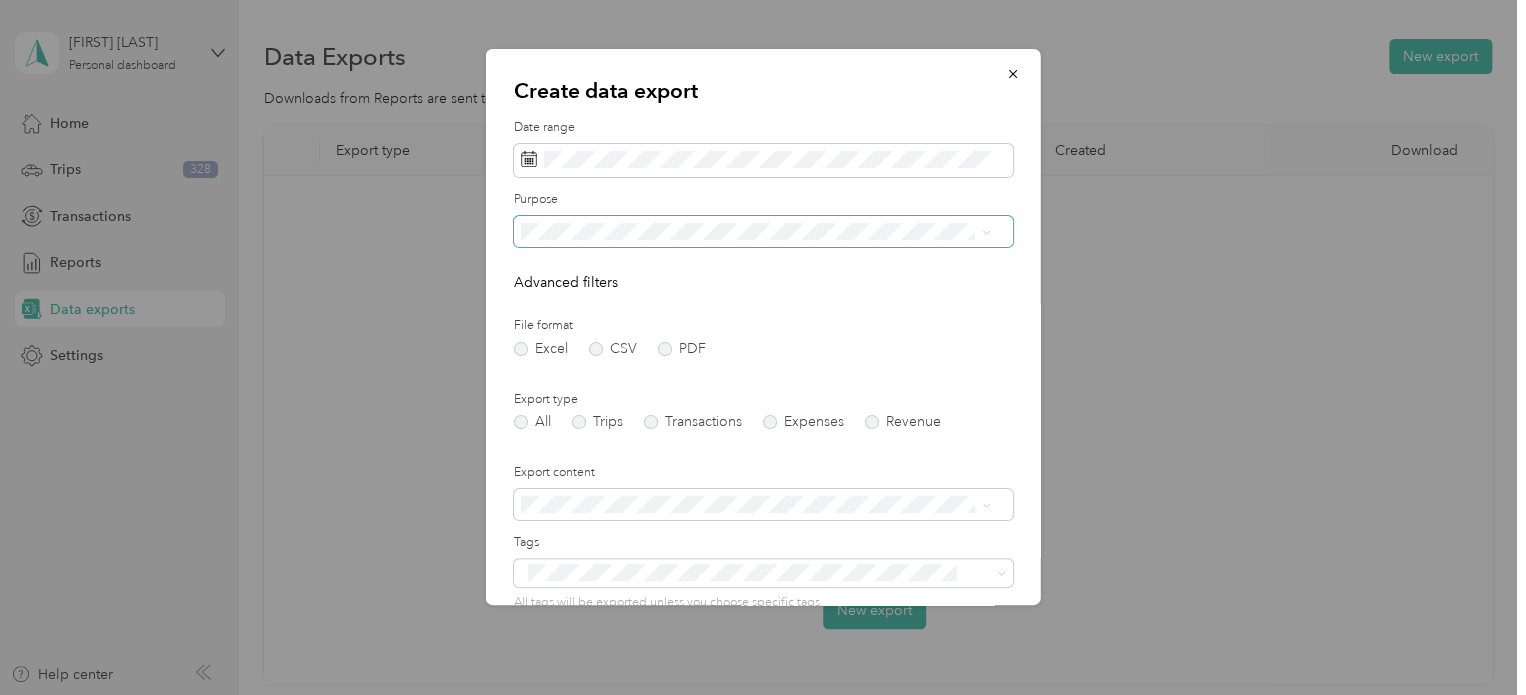 click at bounding box center [982, 232] 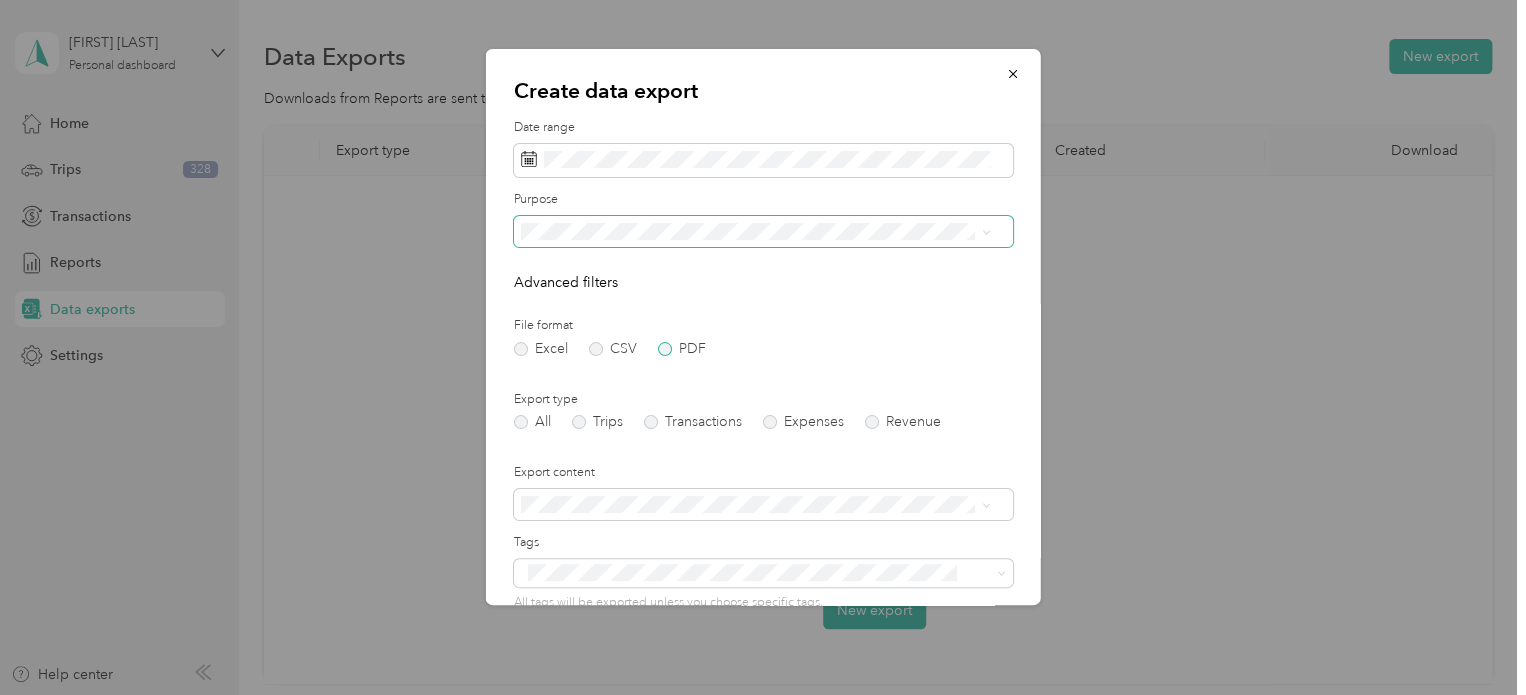 click on "PDF" at bounding box center (682, 349) 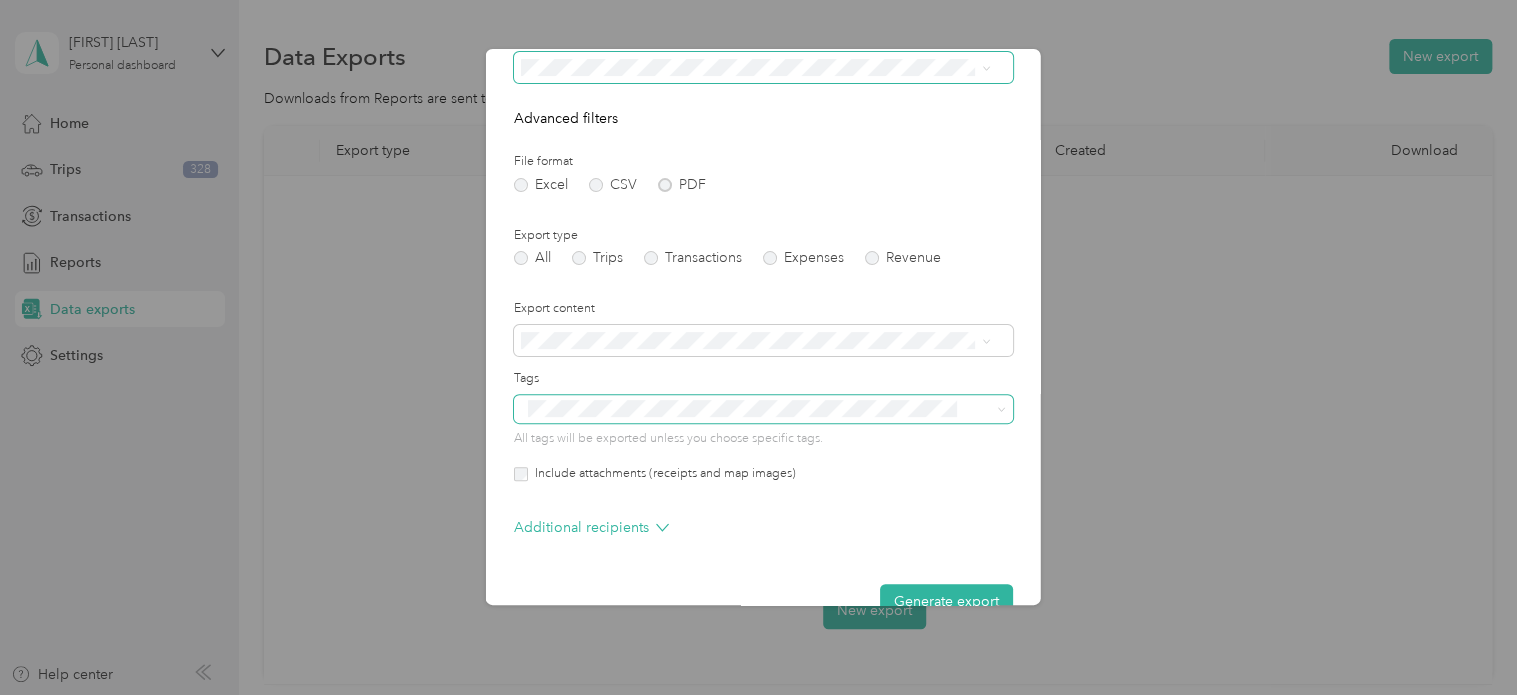 scroll, scrollTop: 200, scrollLeft: 0, axis: vertical 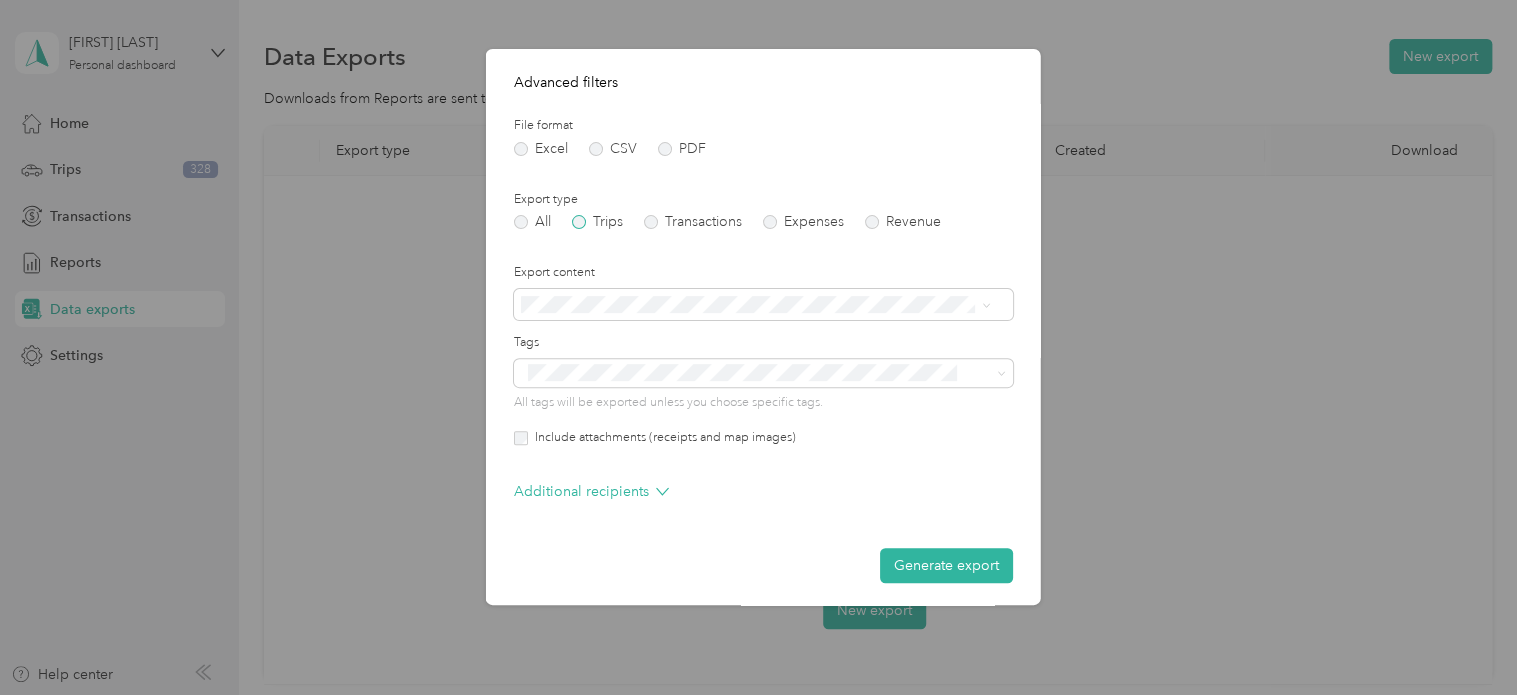 click on "Trips" at bounding box center [597, 222] 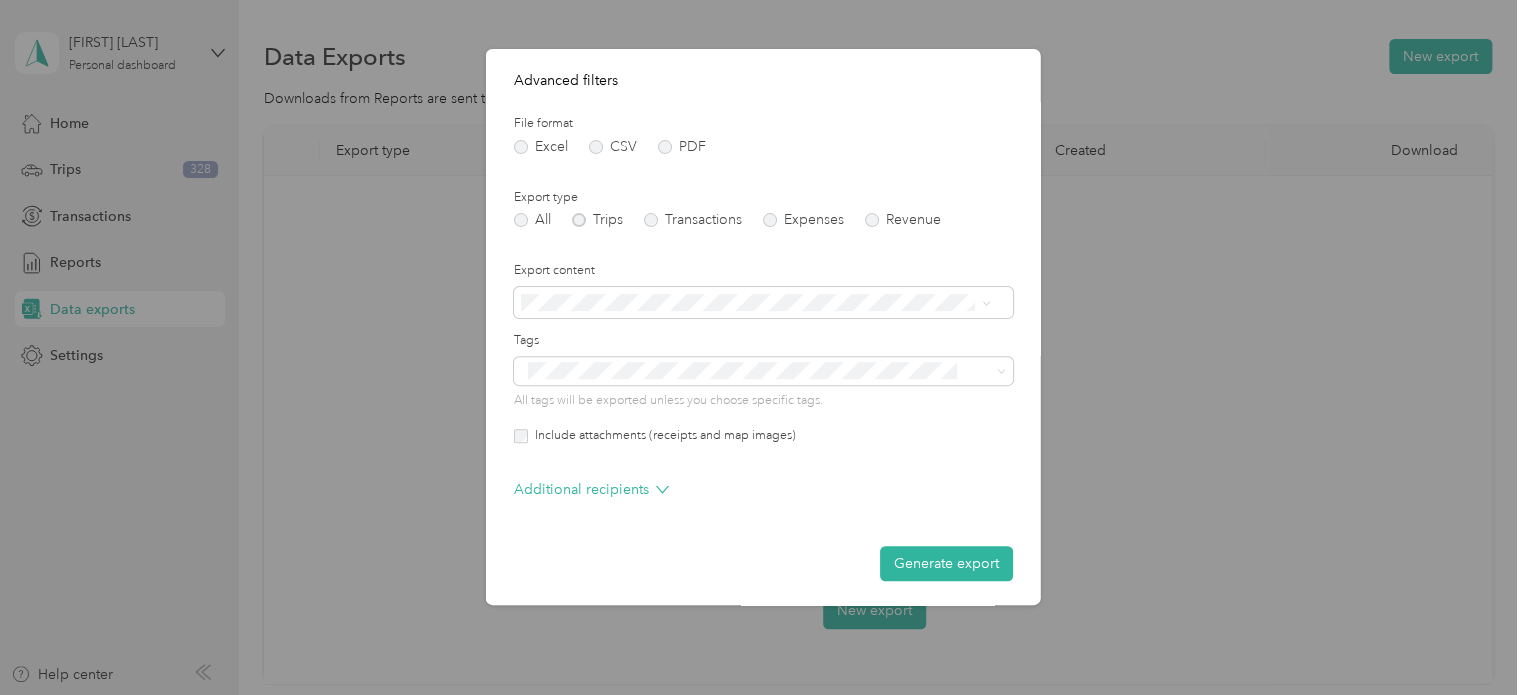 scroll, scrollTop: 206, scrollLeft: 0, axis: vertical 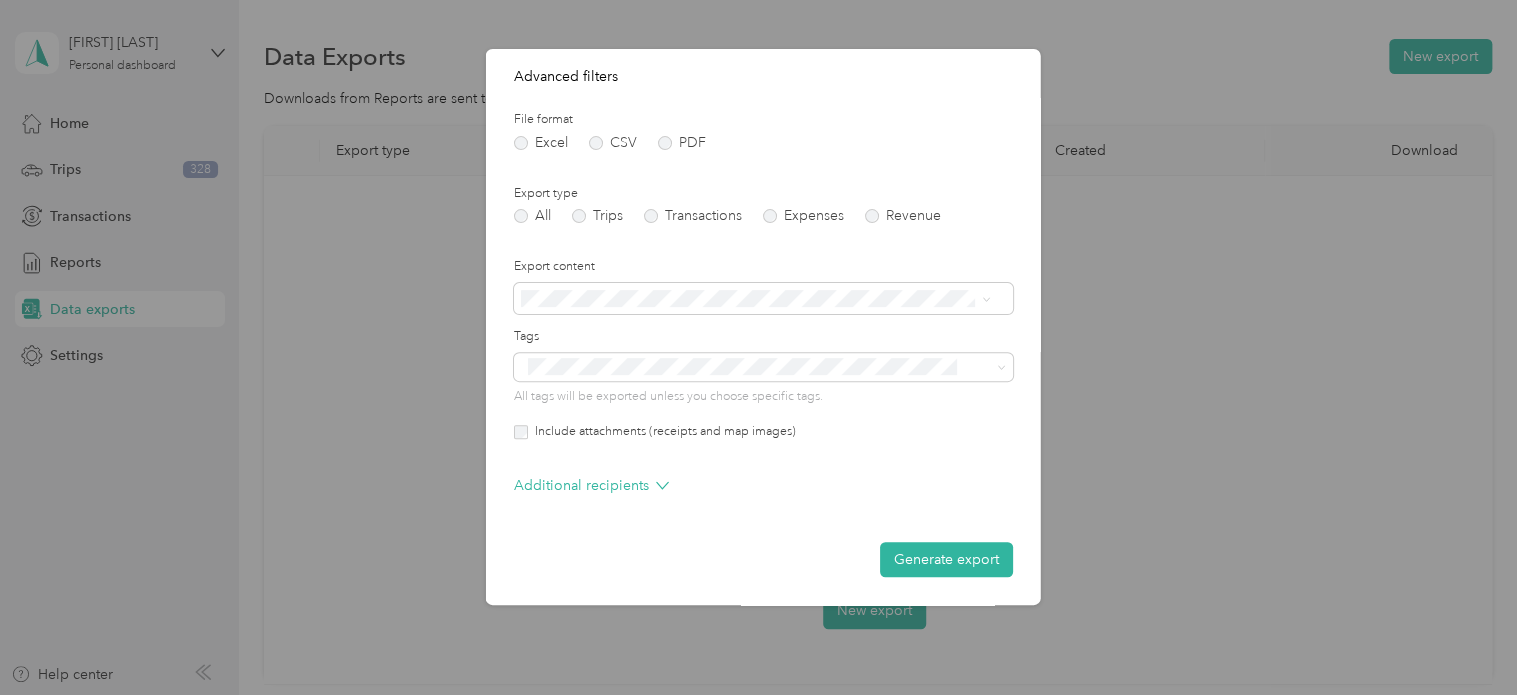 click on "Summary and full trips list" at bounding box center (755, 358) 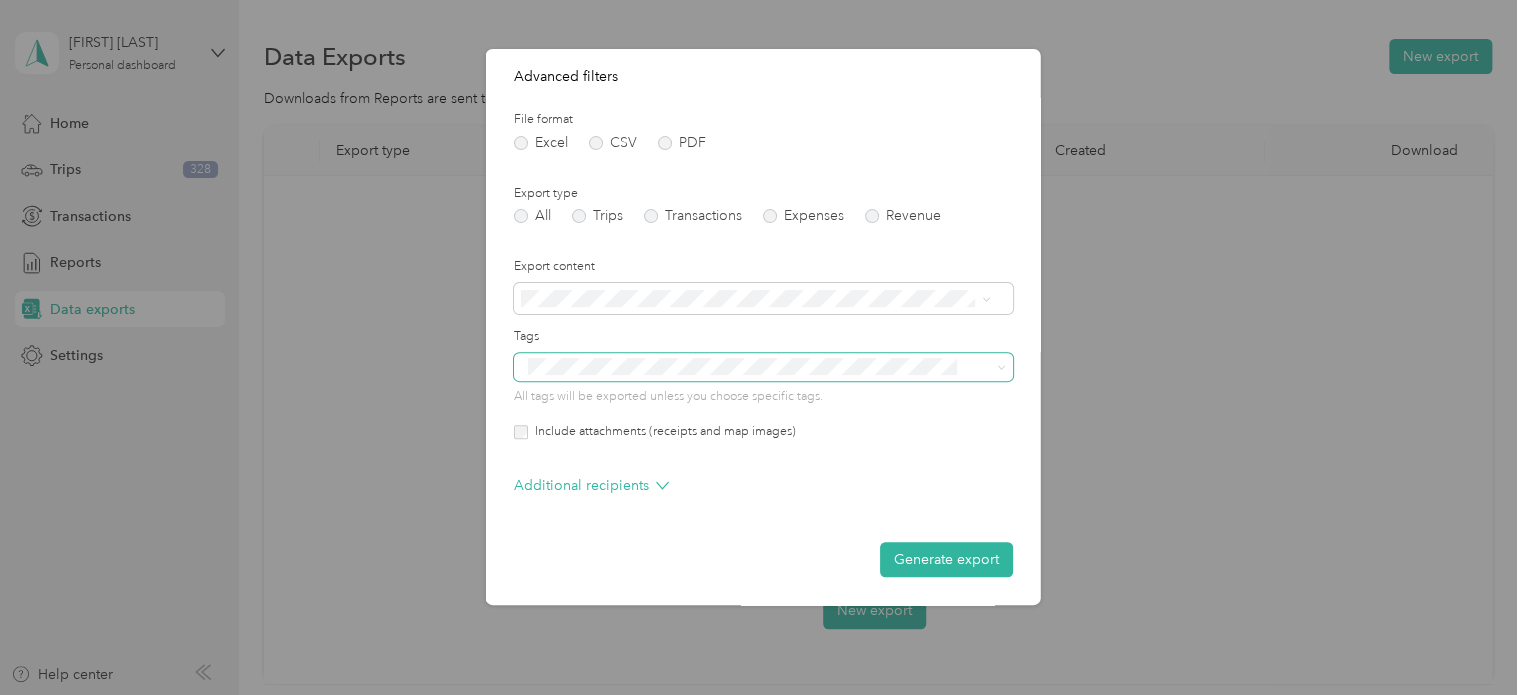 click at bounding box center [750, 366] 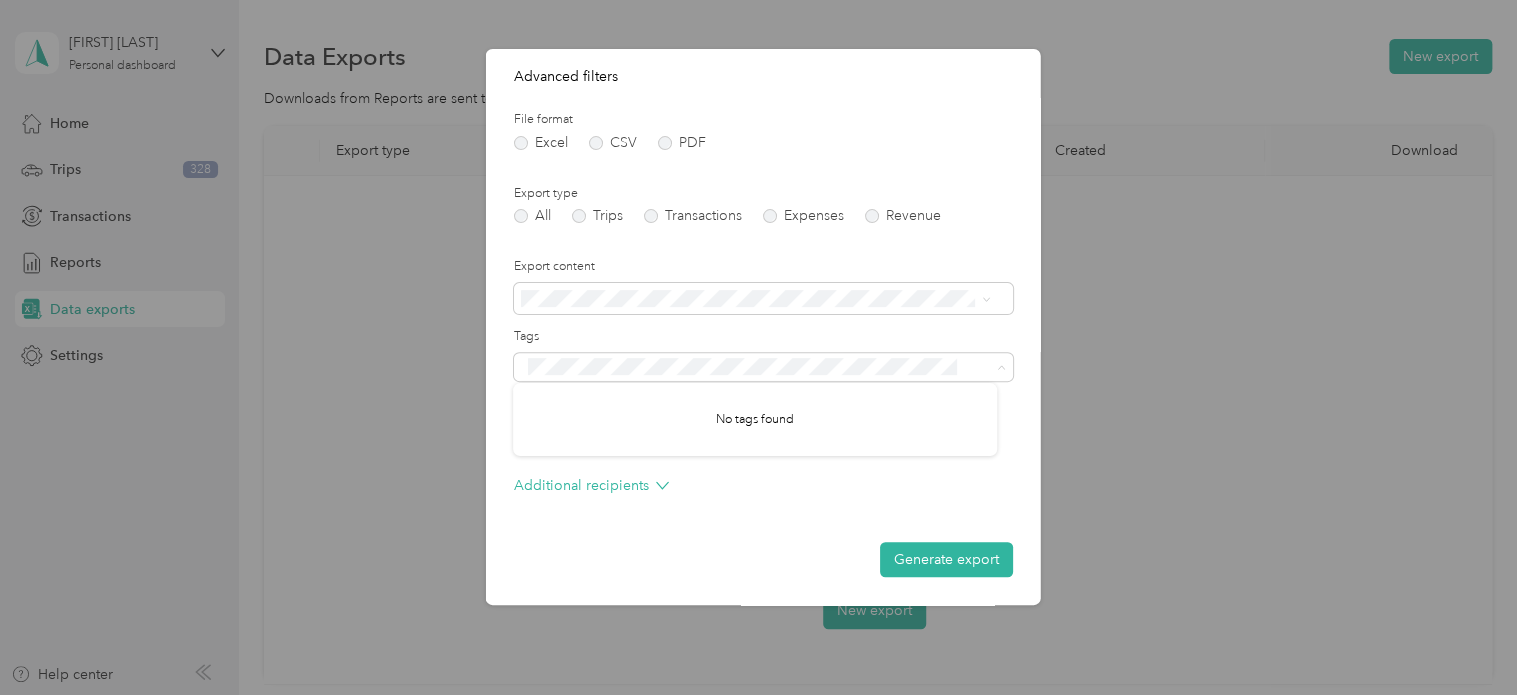 click on "Tags" at bounding box center [763, 337] 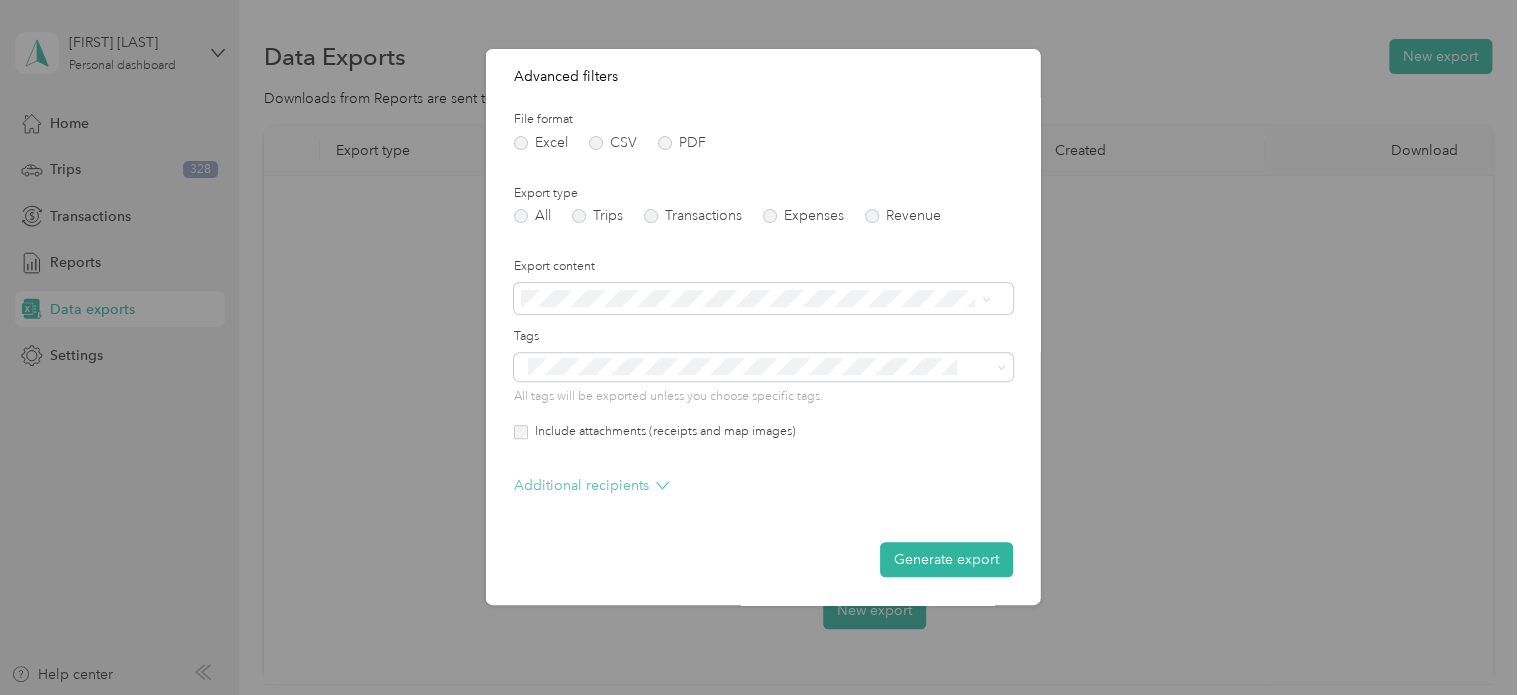 click 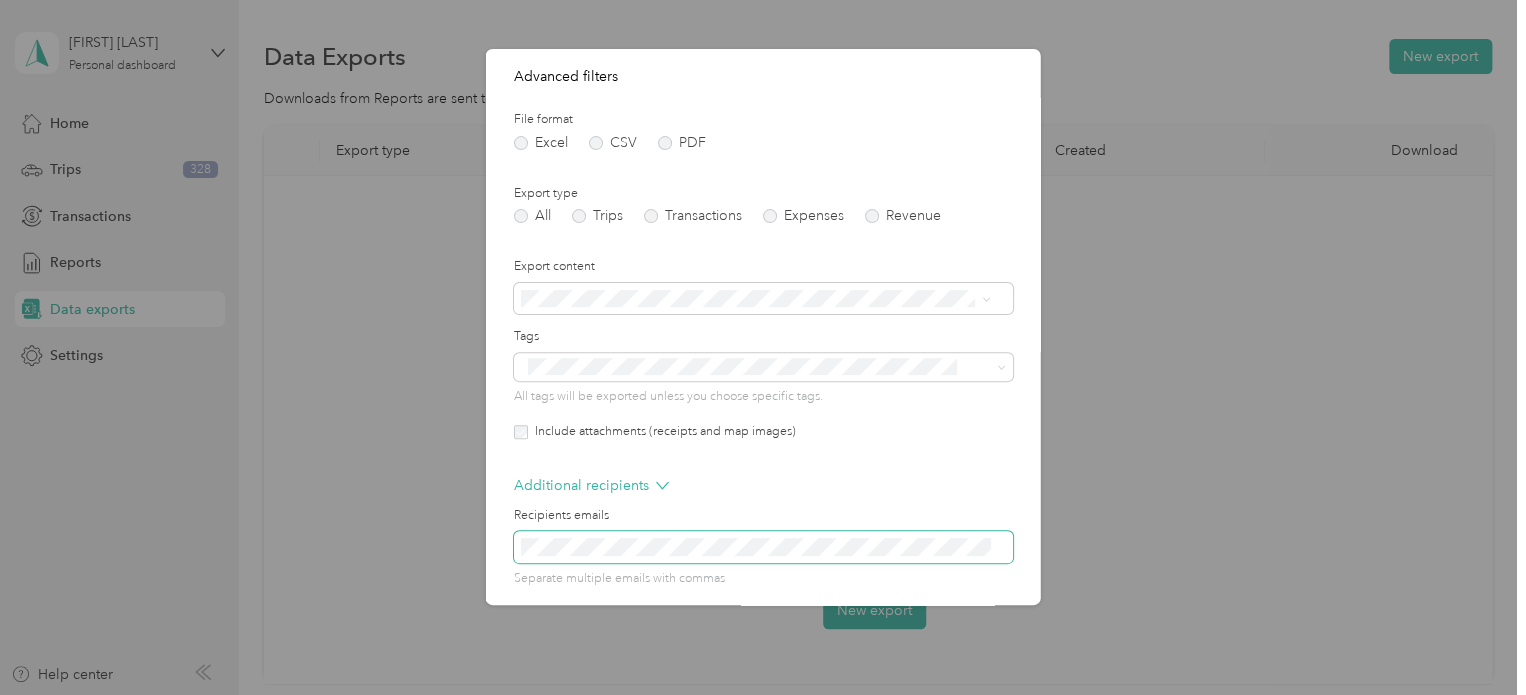 click on "Create data export Date range Purpose Advanced filters File format Excel CSV PDF Export type All Trips Transactions Expenses Revenue Export content Tags All tags will be exported unless you choose specific tags. Include attachments (receipts and map images) Additional recipients Recipients emails Separate multiple emails with commas Generate export" at bounding box center (763, 327) 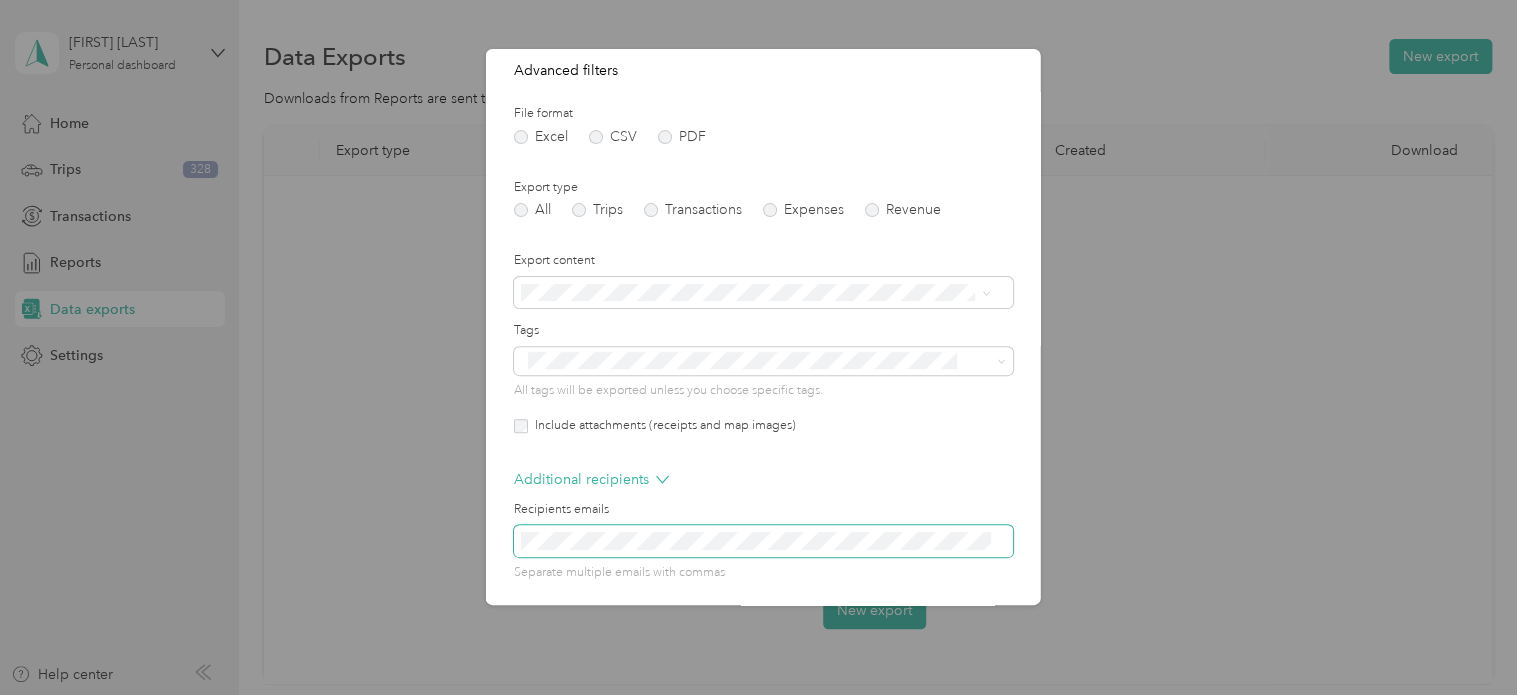 scroll, scrollTop: 286, scrollLeft: 0, axis: vertical 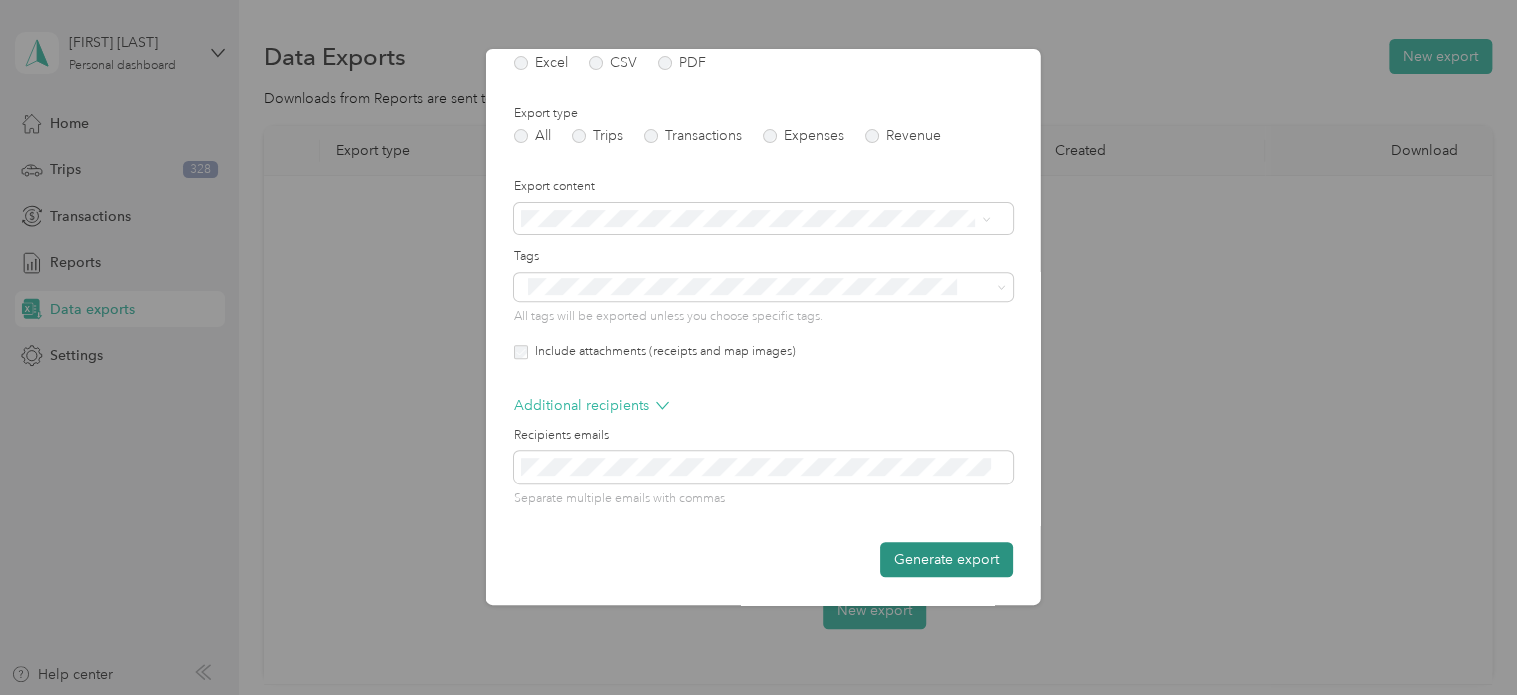 click on "Generate export" at bounding box center (946, 559) 